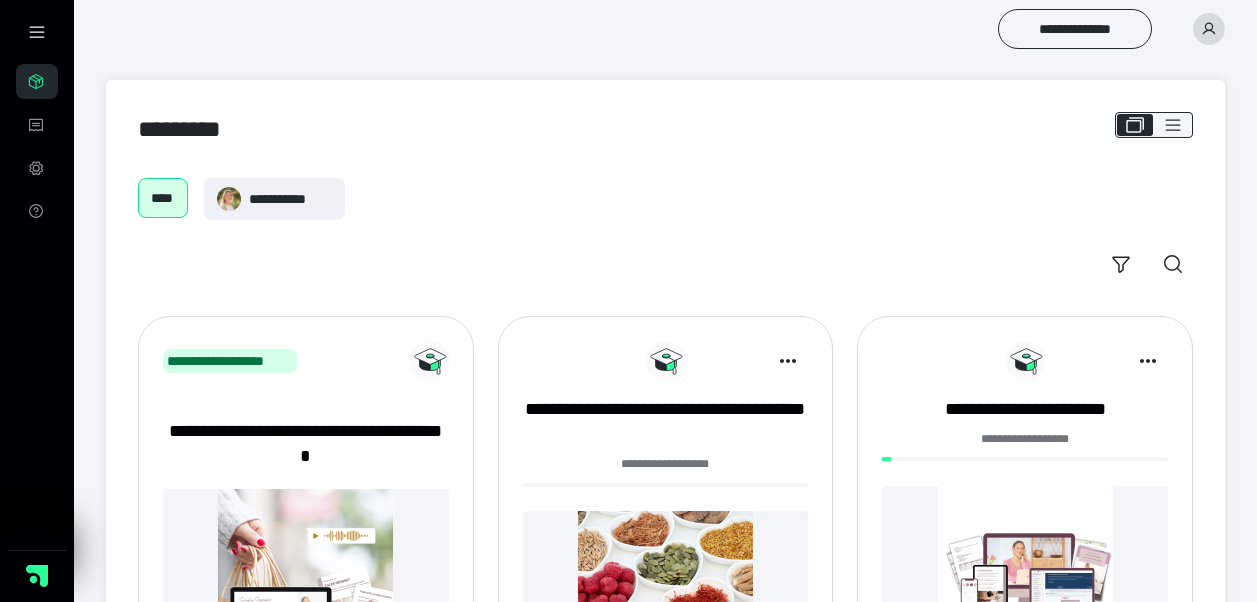 scroll, scrollTop: 0, scrollLeft: 0, axis: both 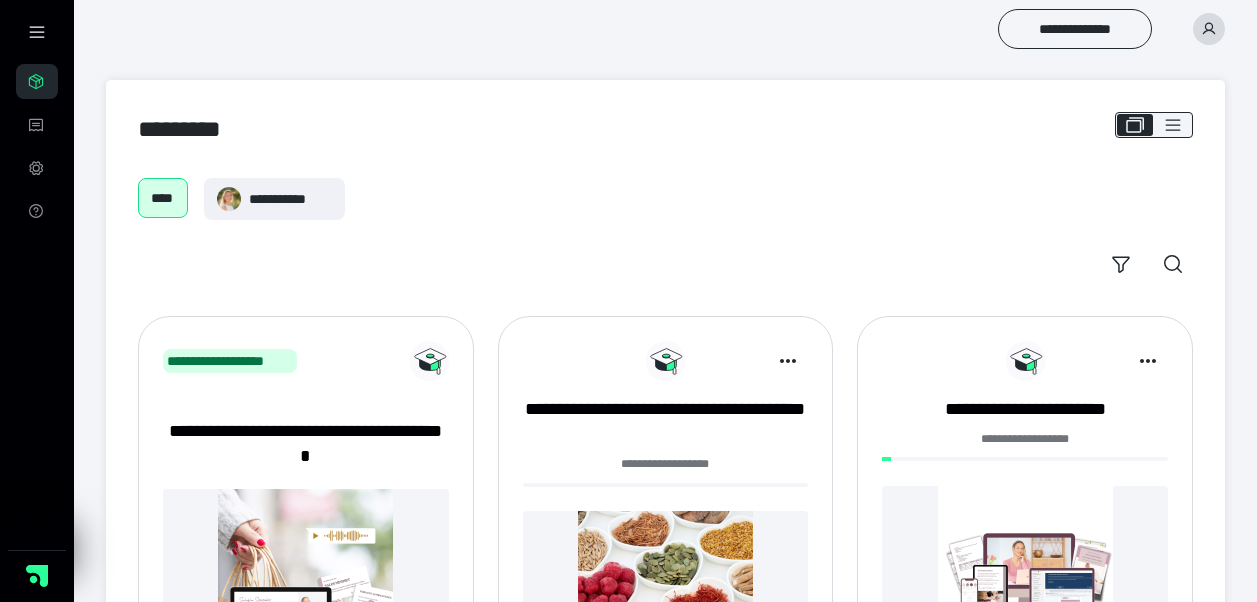 click at bounding box center [1025, 573] 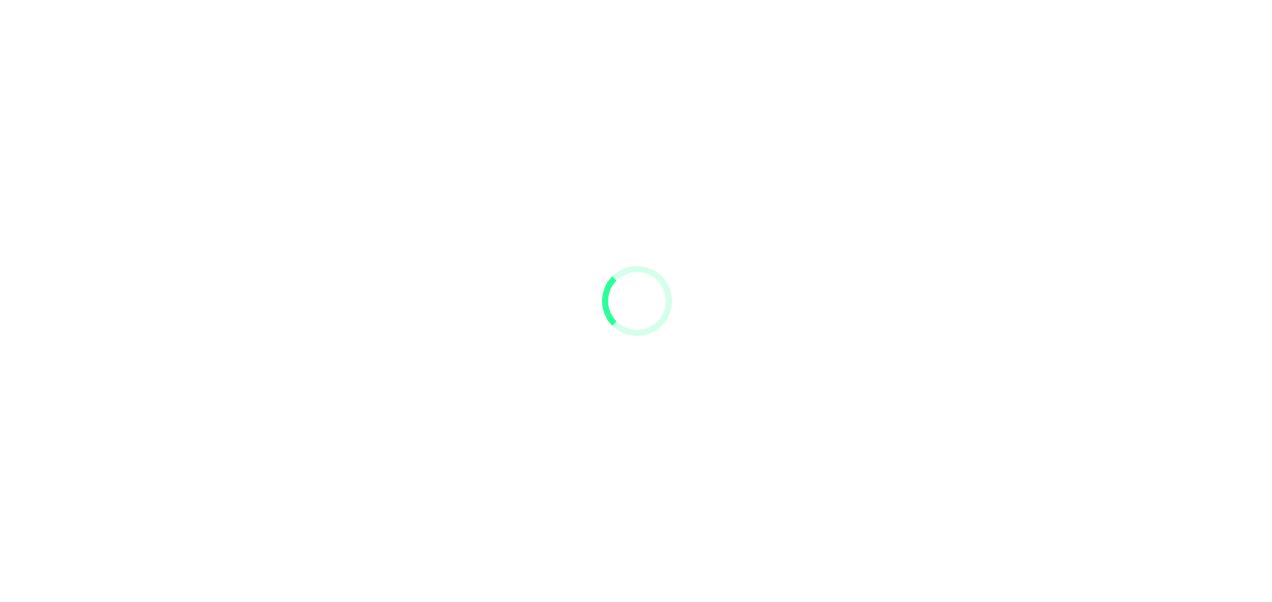 scroll, scrollTop: 0, scrollLeft: 0, axis: both 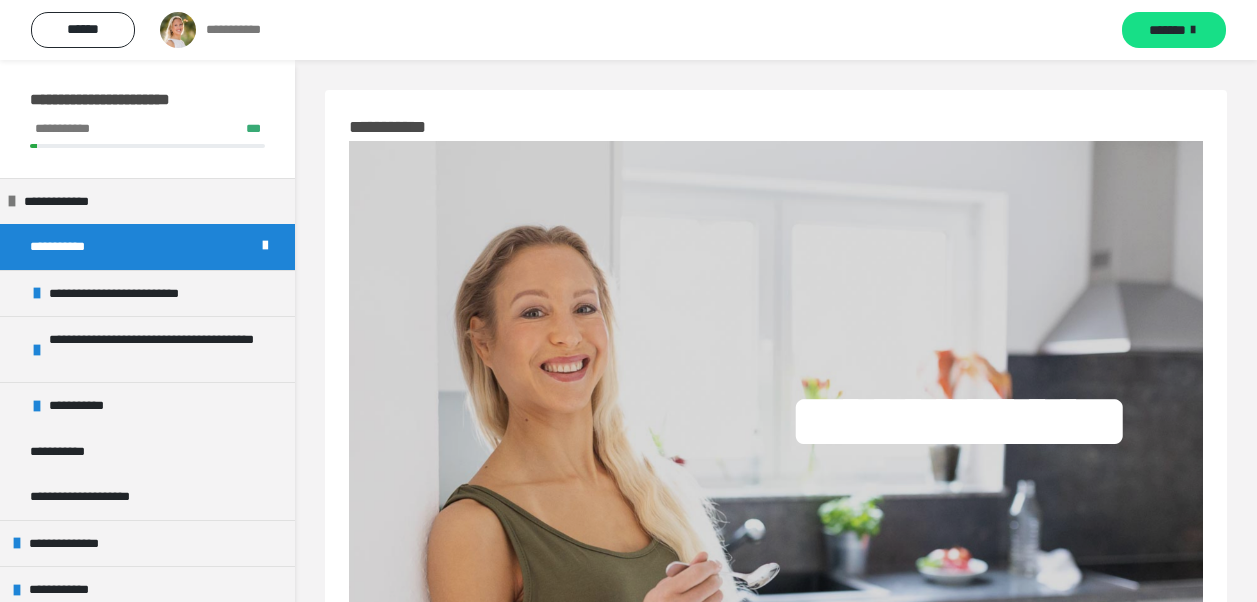 click on "**********" at bounding box center (147, 247) 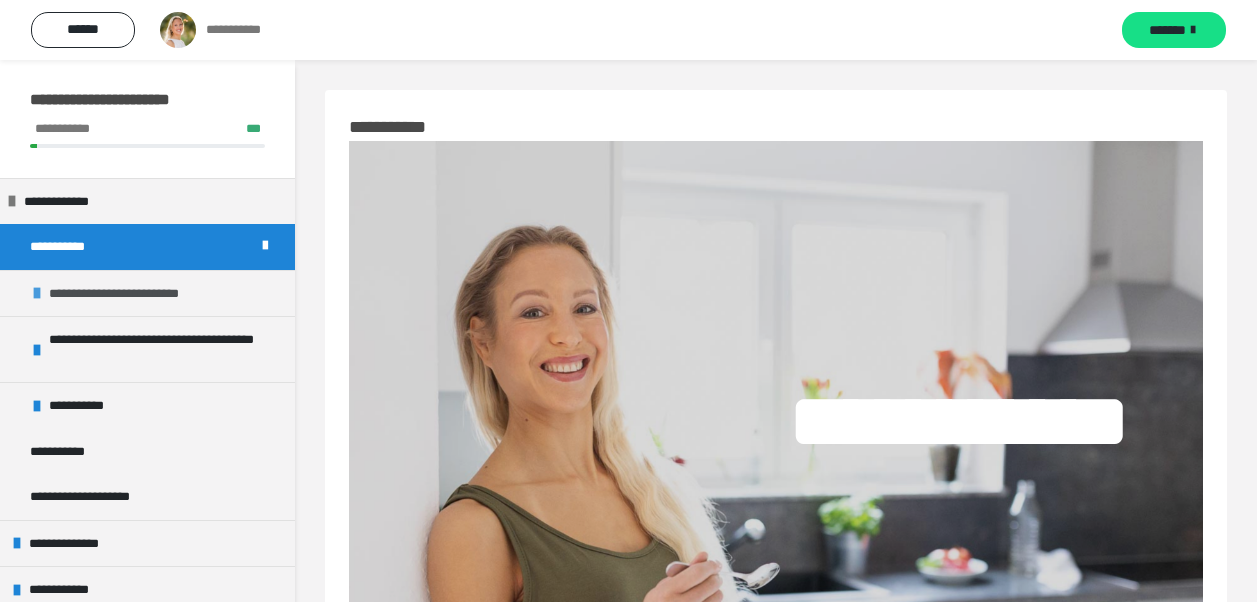 click on "**********" at bounding box center (147, 293) 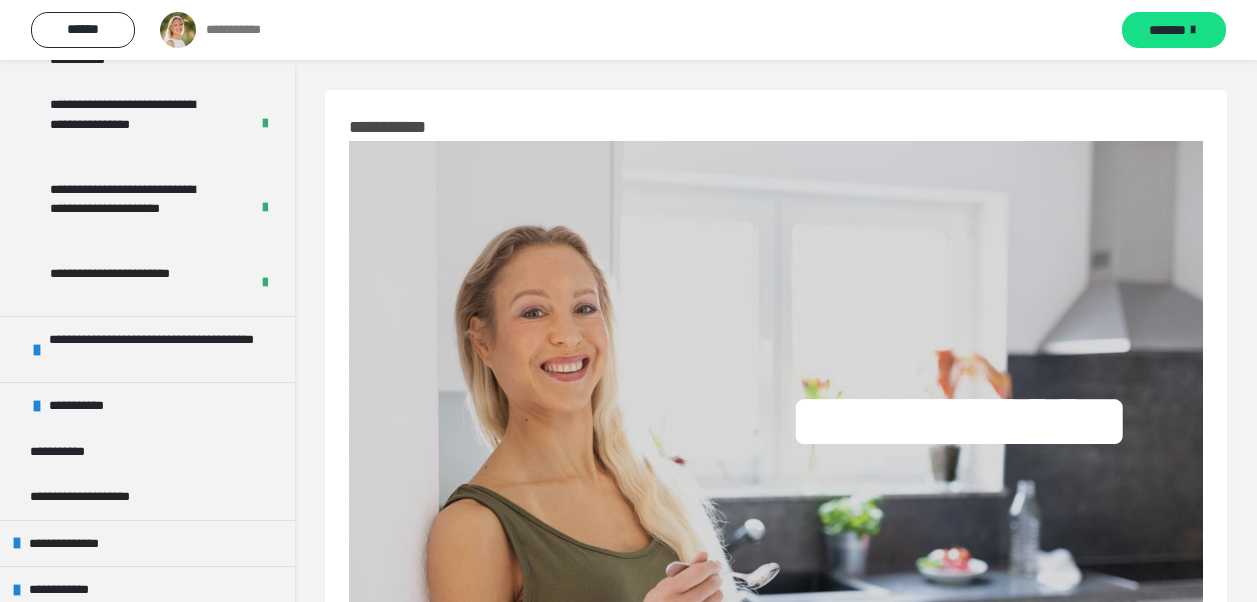 scroll, scrollTop: 608, scrollLeft: 0, axis: vertical 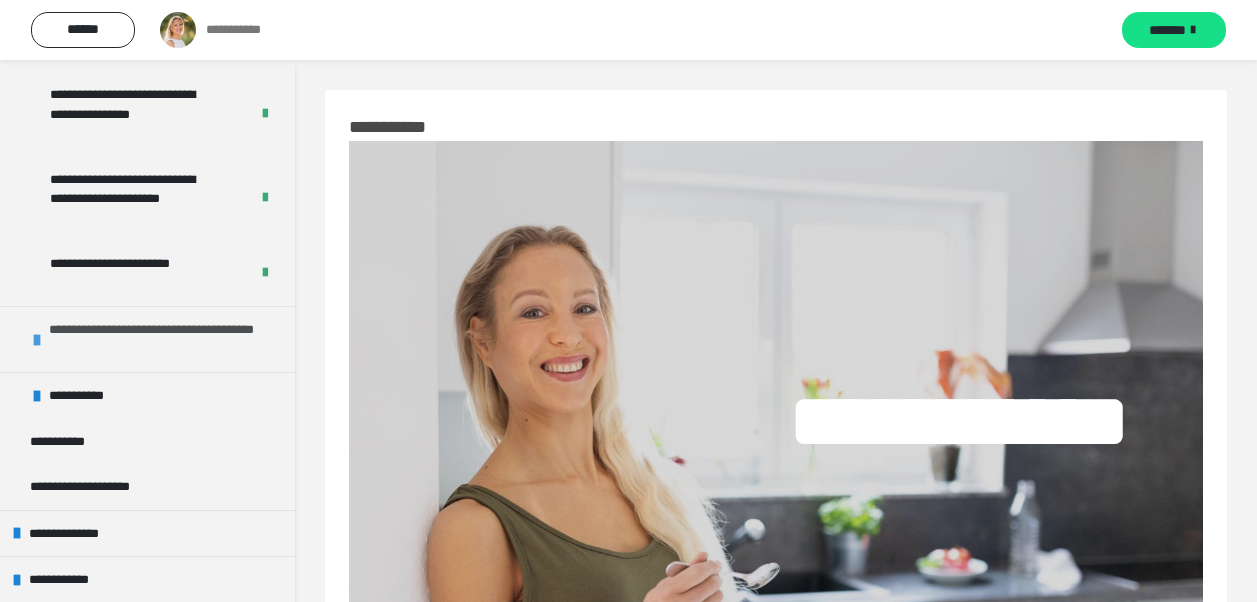 click on "**********" at bounding box center [159, 339] 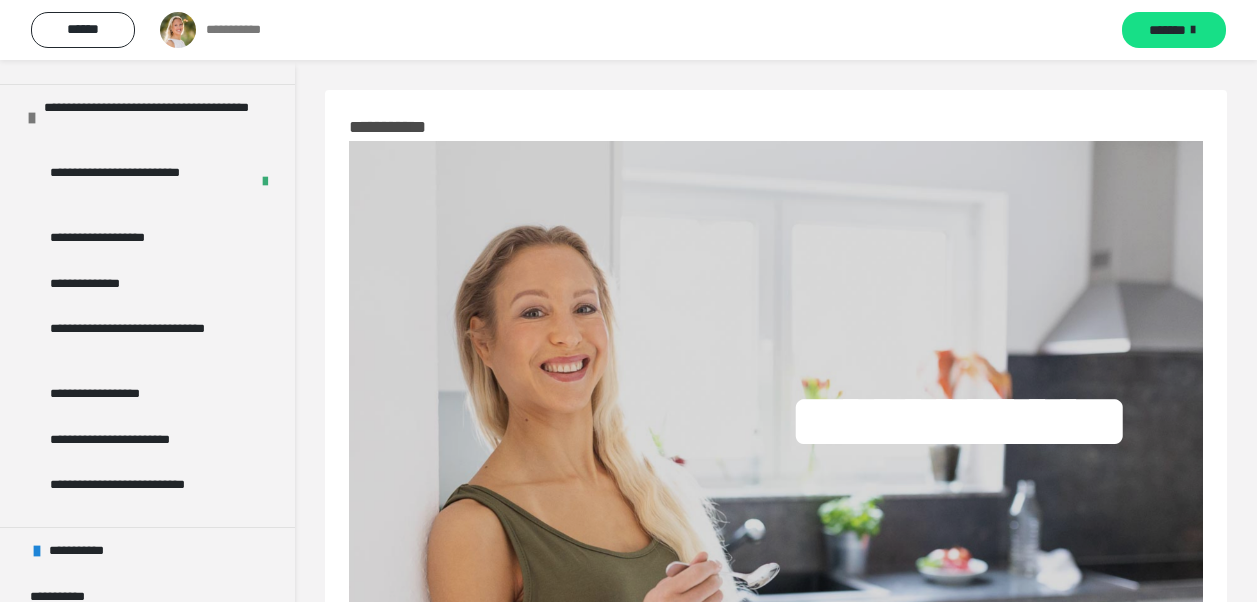 scroll, scrollTop: 841, scrollLeft: 0, axis: vertical 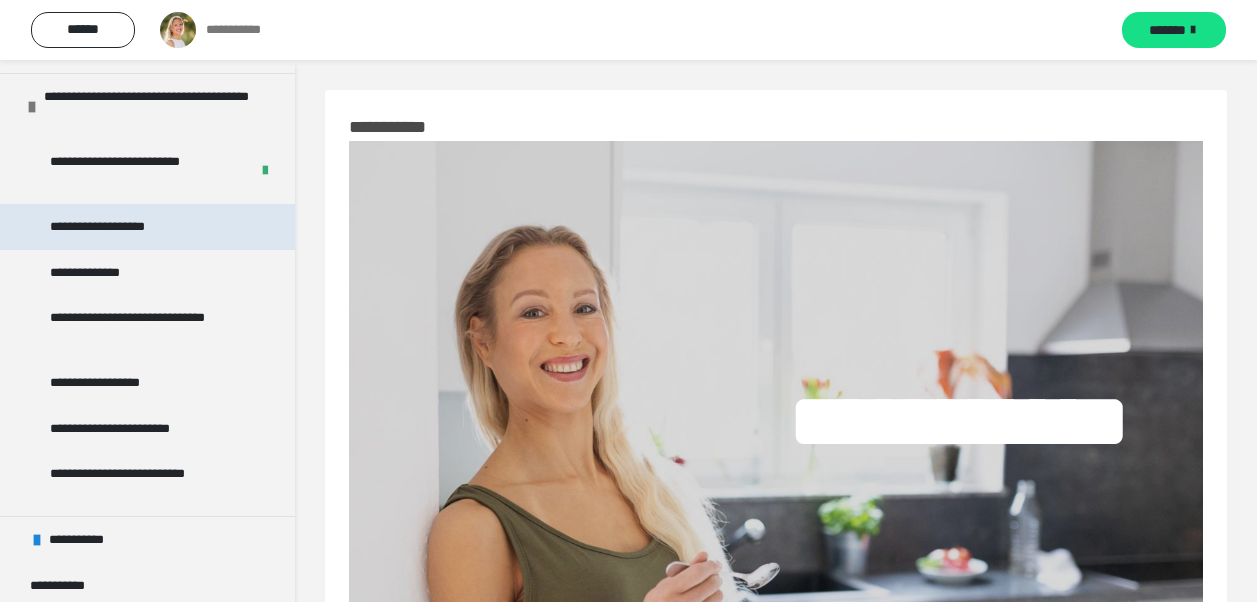 click on "**********" at bounding box center (114, 227) 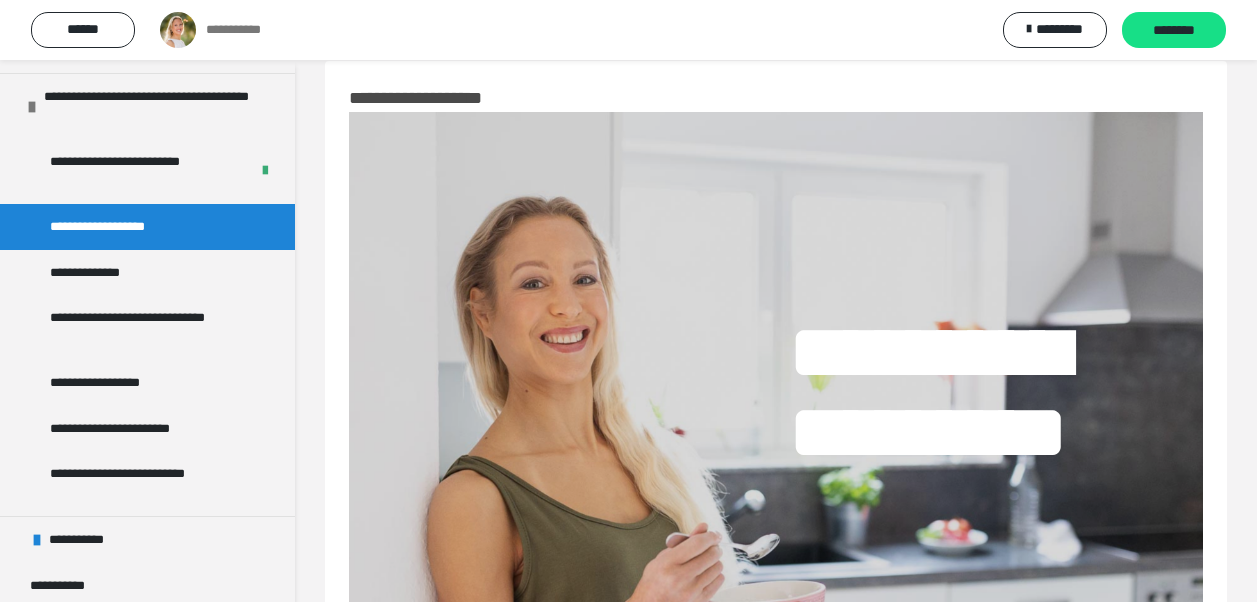 scroll, scrollTop: 47, scrollLeft: 0, axis: vertical 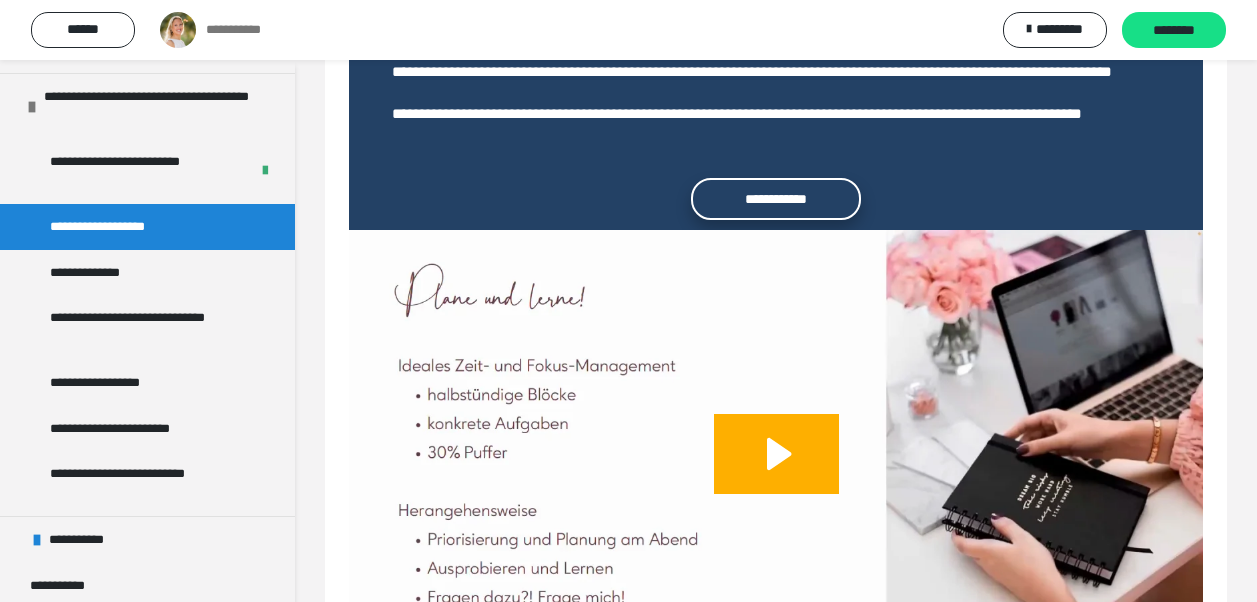 click on "**********" at bounding box center (776, 199) 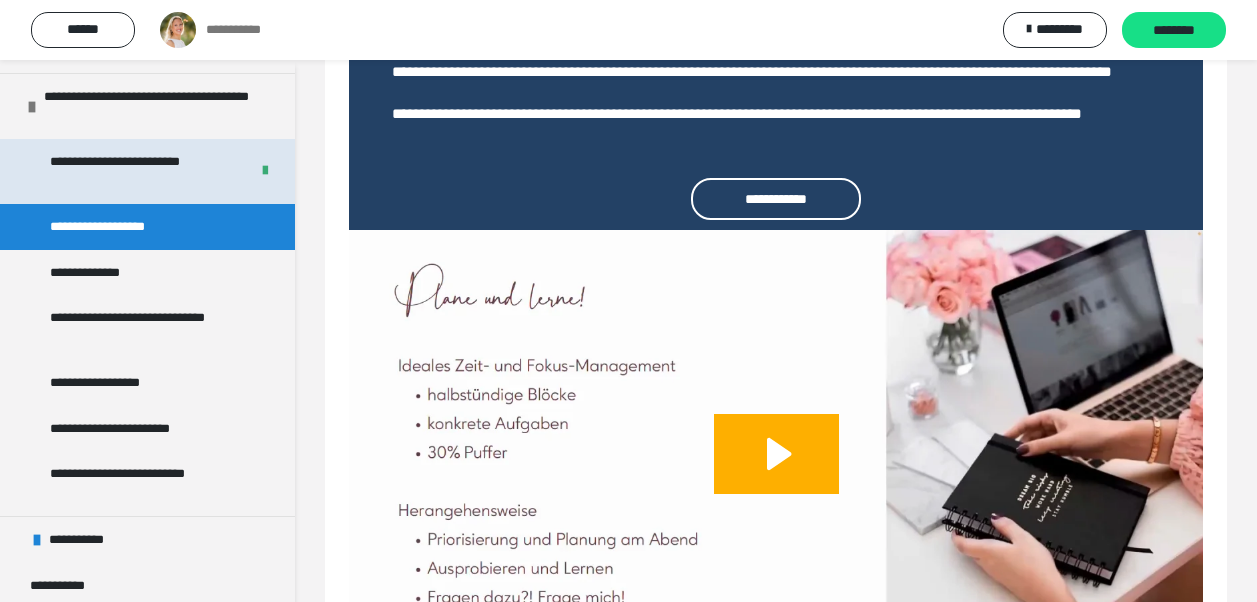 click on "**********" at bounding box center (134, 171) 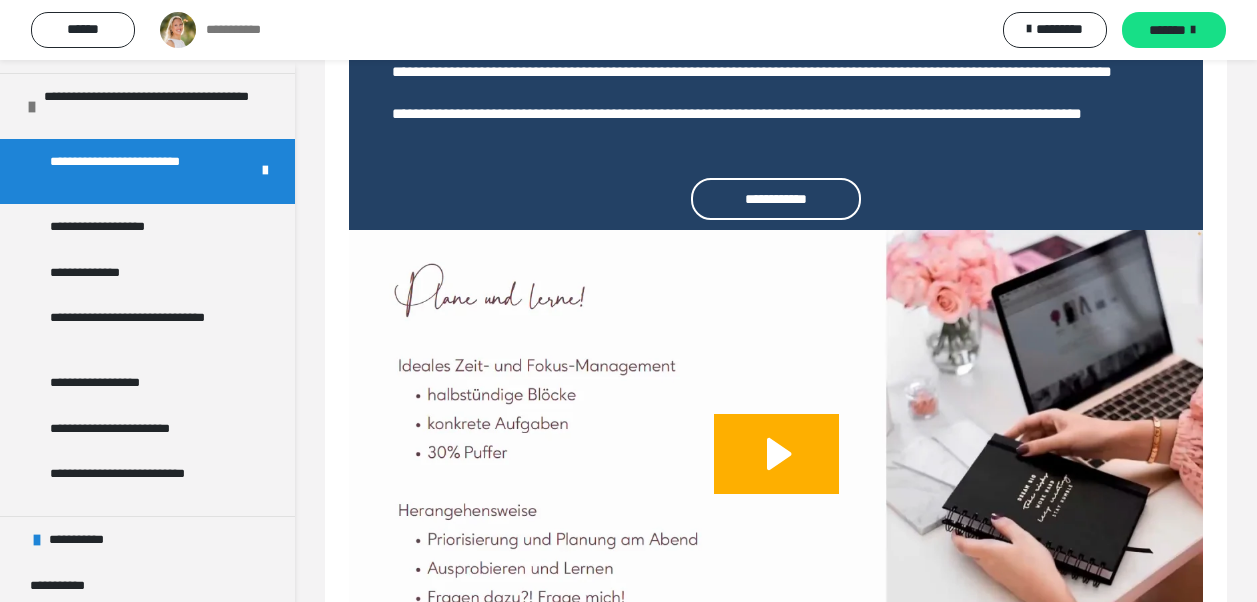 scroll, scrollTop: 480, scrollLeft: 0, axis: vertical 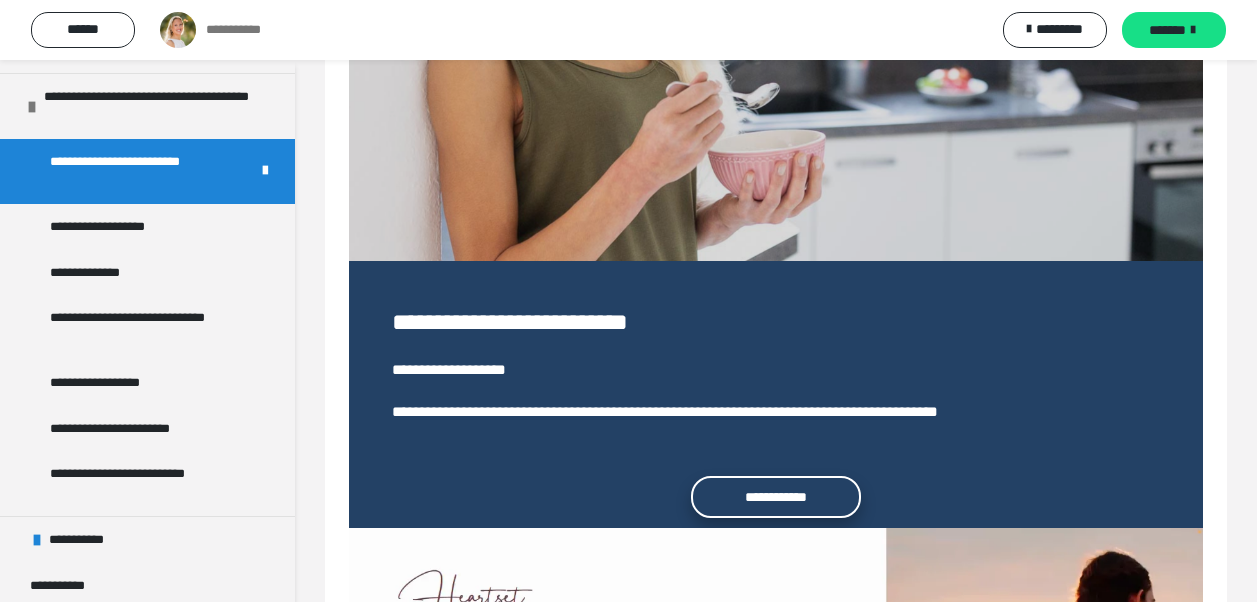click on "**********" at bounding box center (776, 497) 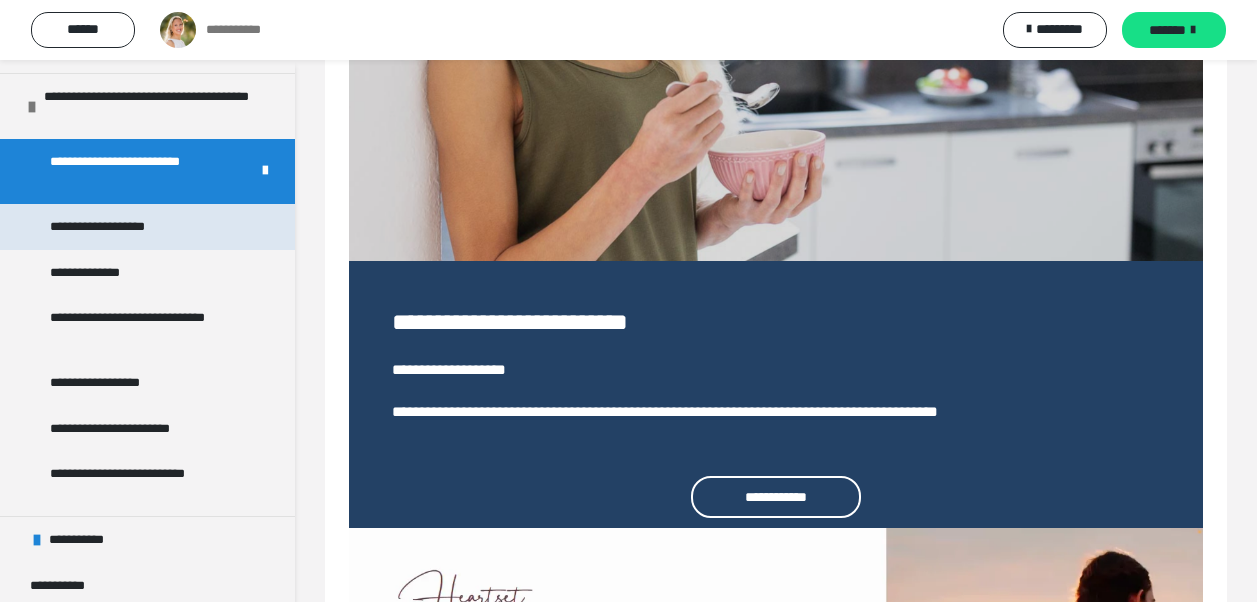 click on "**********" at bounding box center (114, 227) 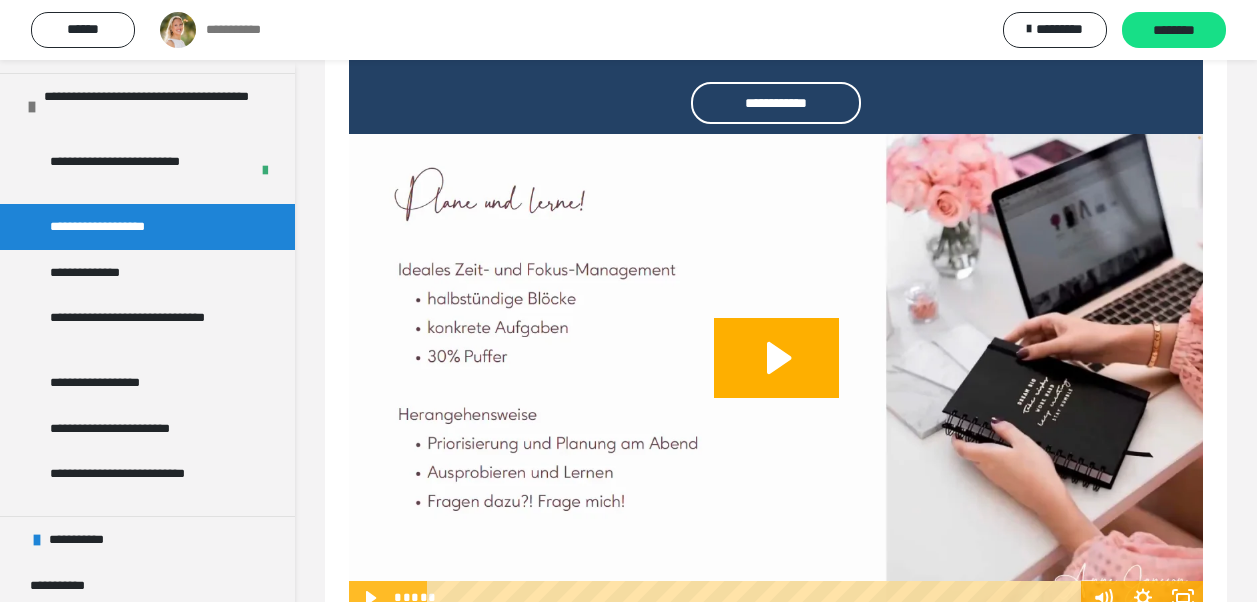 scroll, scrollTop: 920, scrollLeft: 0, axis: vertical 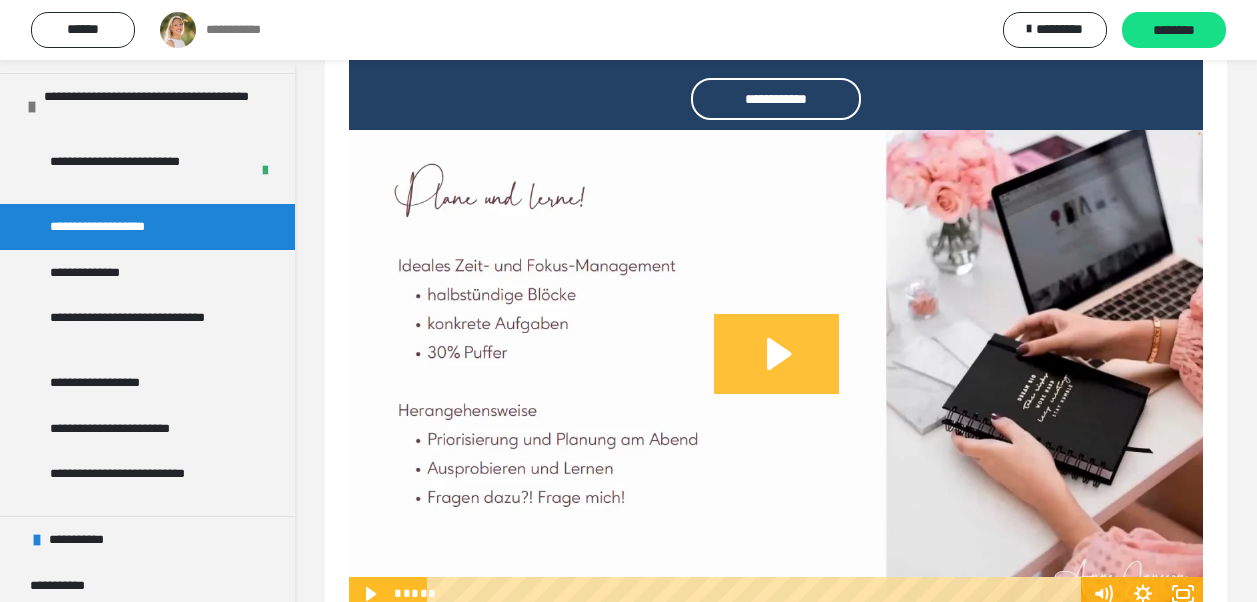 click 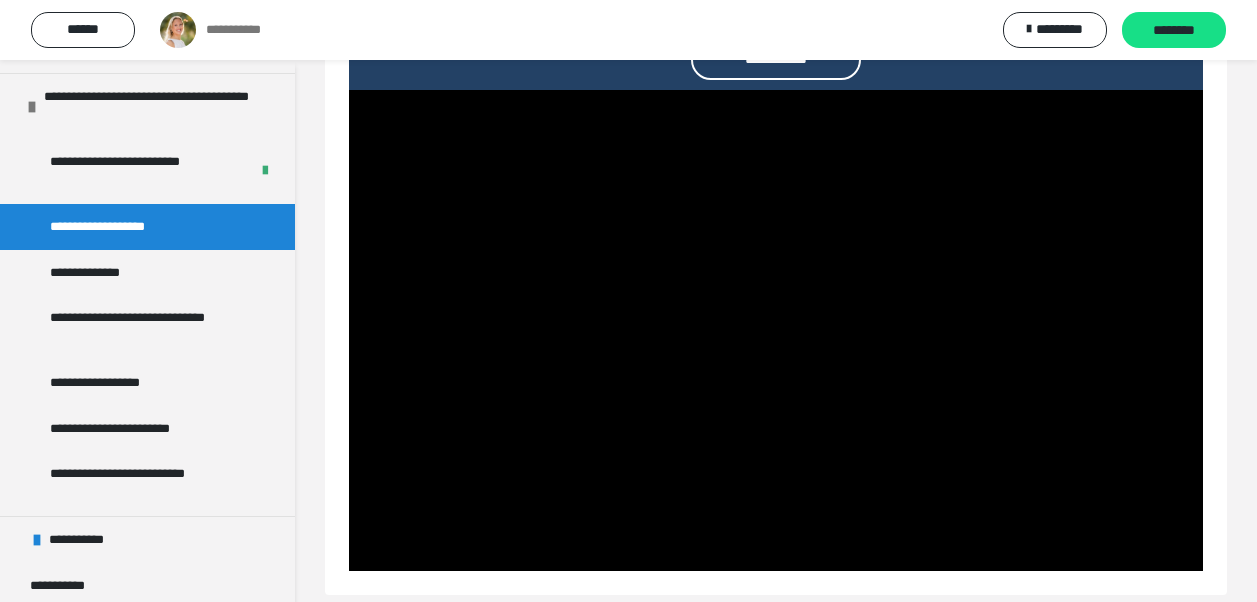 scroll, scrollTop: 1028, scrollLeft: 0, axis: vertical 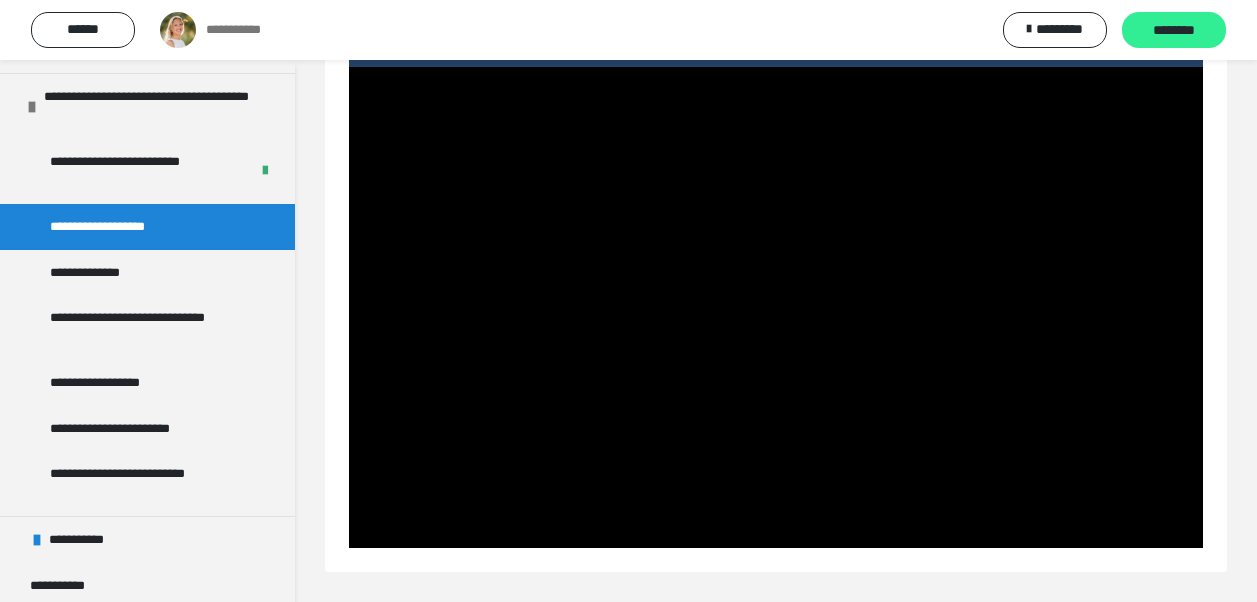 click on "********" at bounding box center (1174, 31) 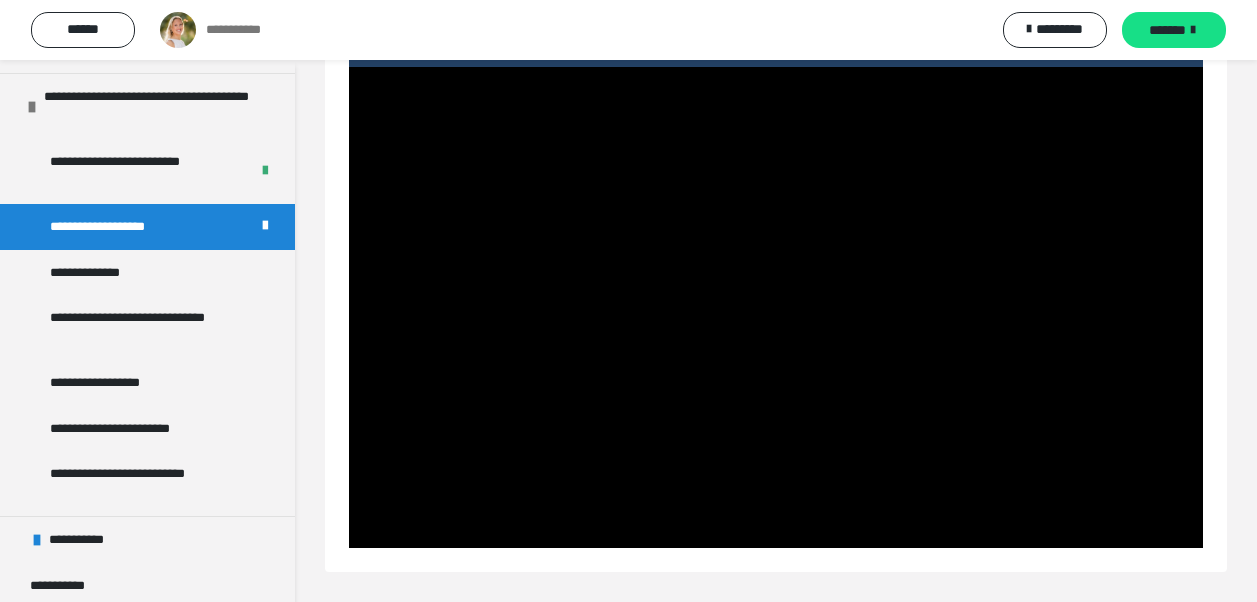 click on "*******" at bounding box center [1167, 30] 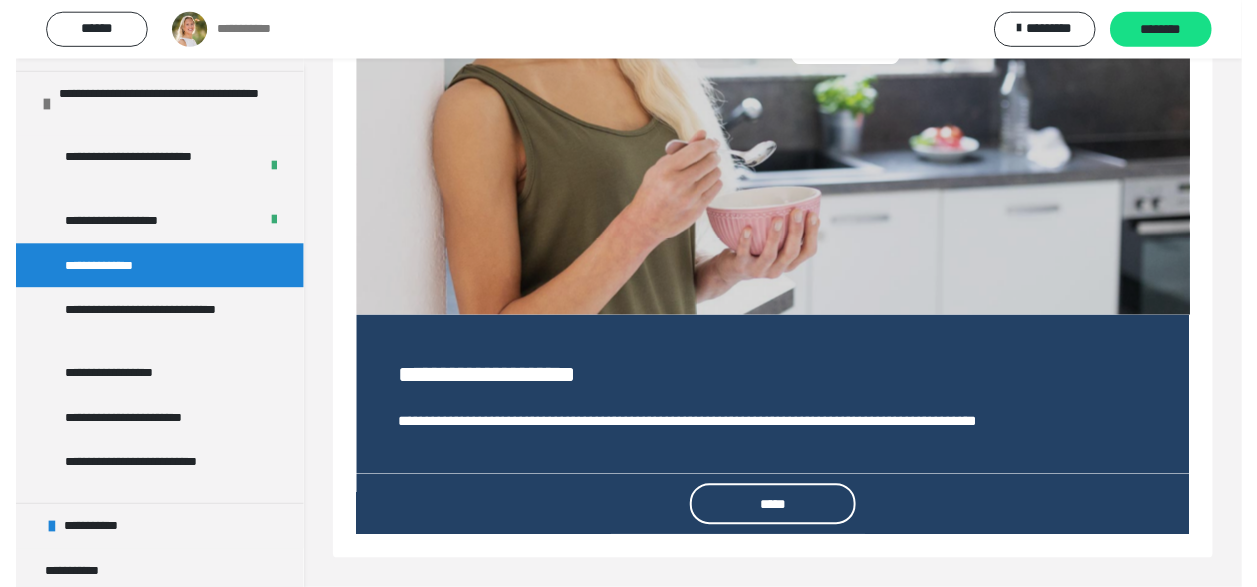 scroll, scrollTop: 433, scrollLeft: 0, axis: vertical 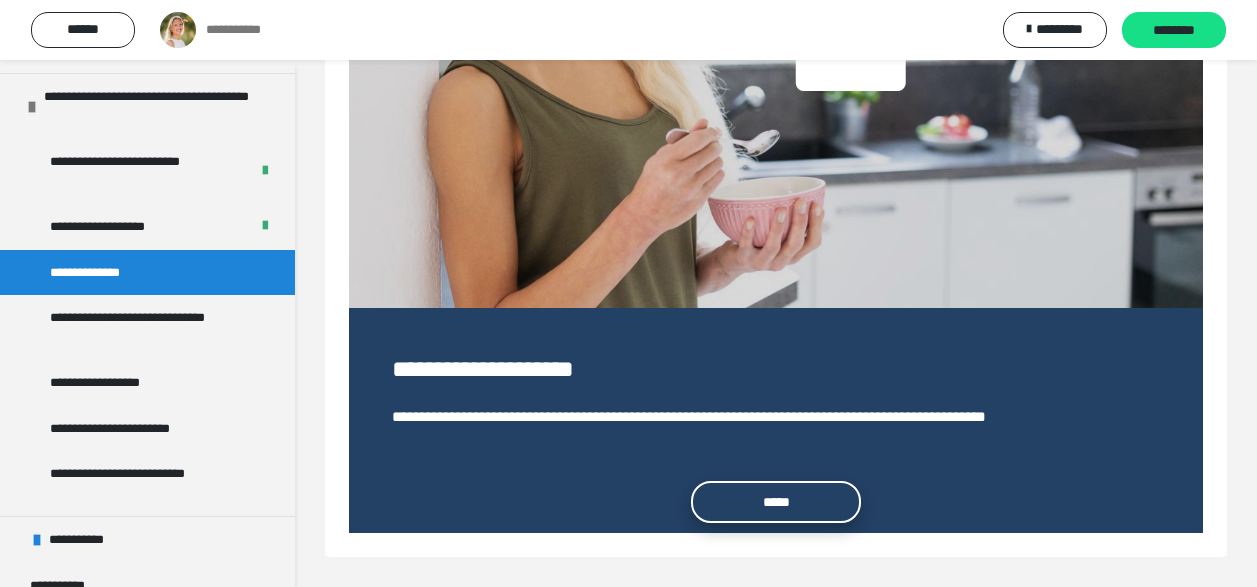 click on "*****" at bounding box center [776, 502] 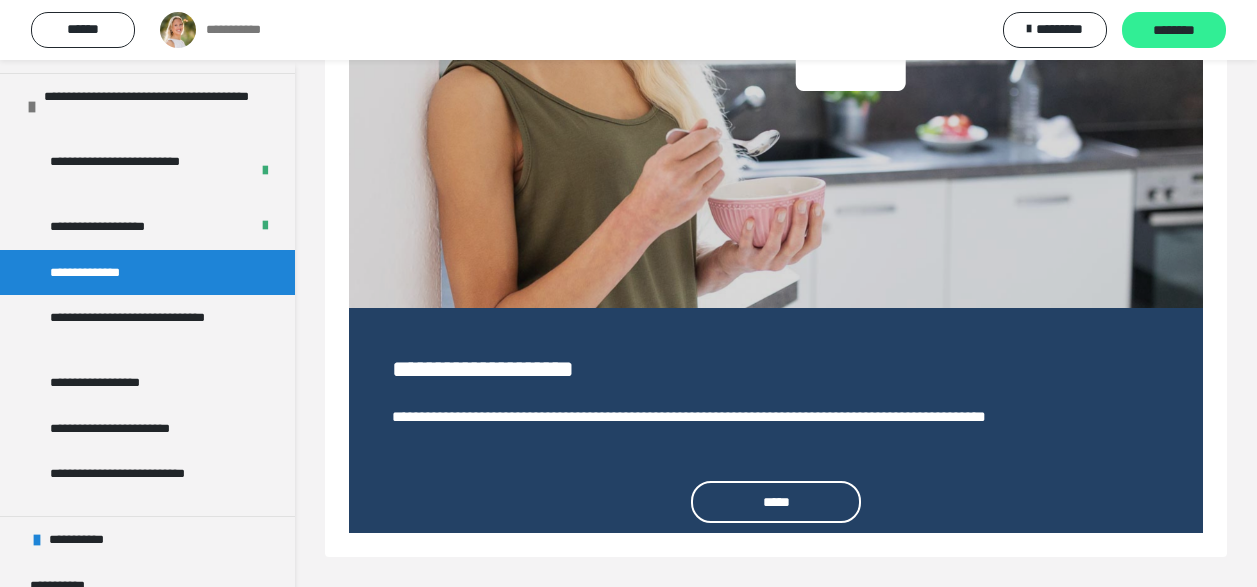 click on "********" at bounding box center [1174, 31] 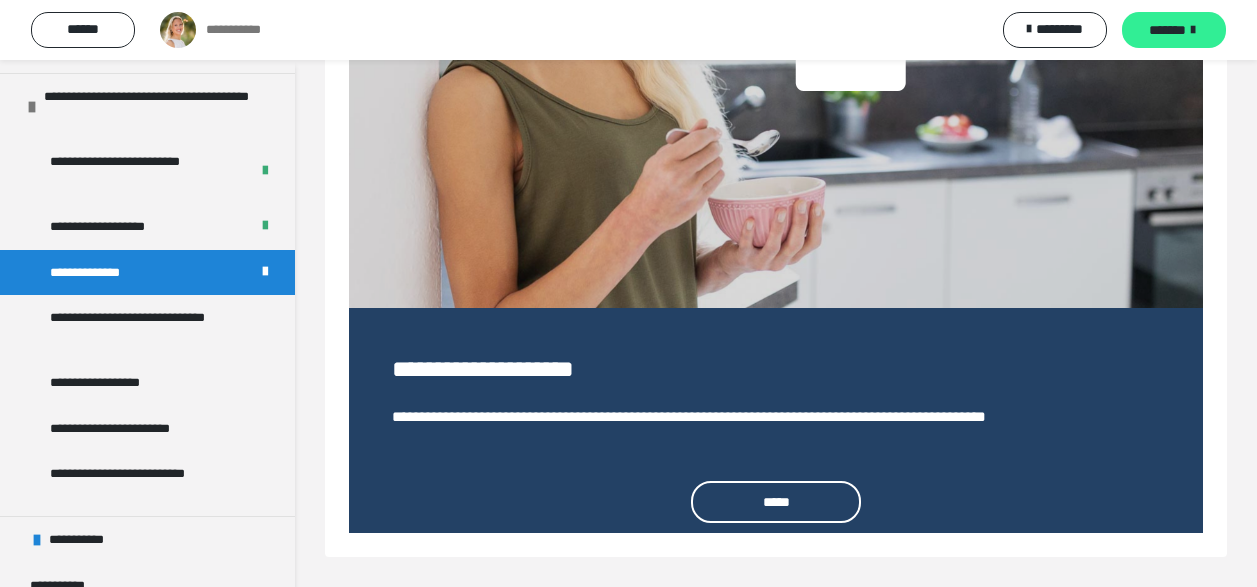 click on "*******" at bounding box center [1167, 30] 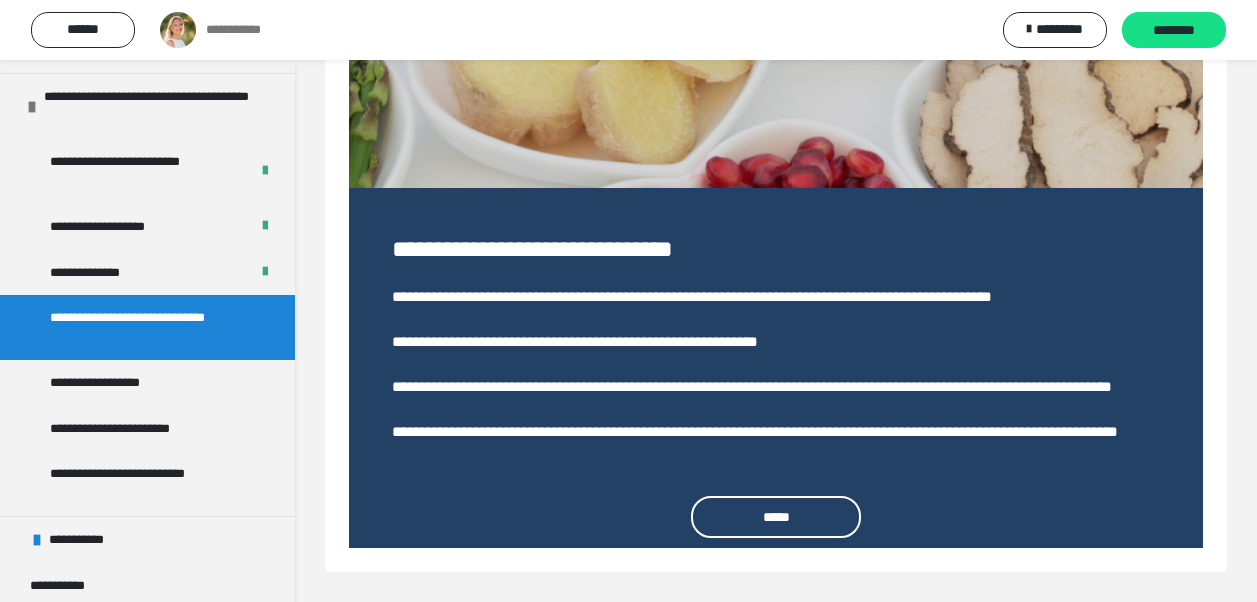 scroll, scrollTop: 593, scrollLeft: 0, axis: vertical 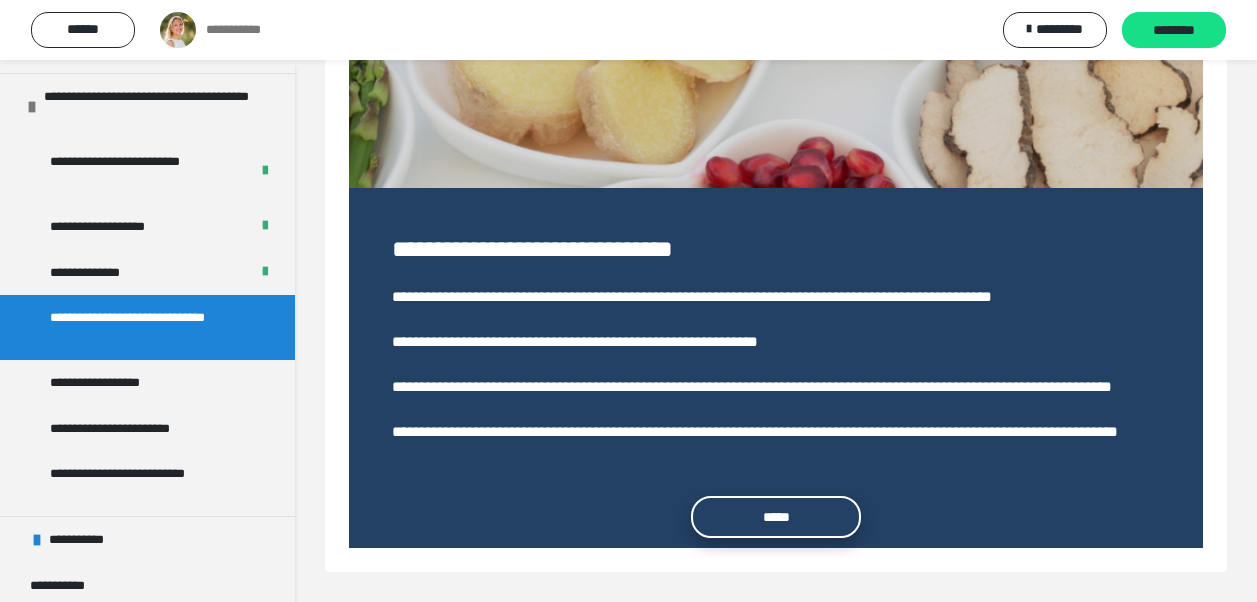 click on "*****" at bounding box center (776, 517) 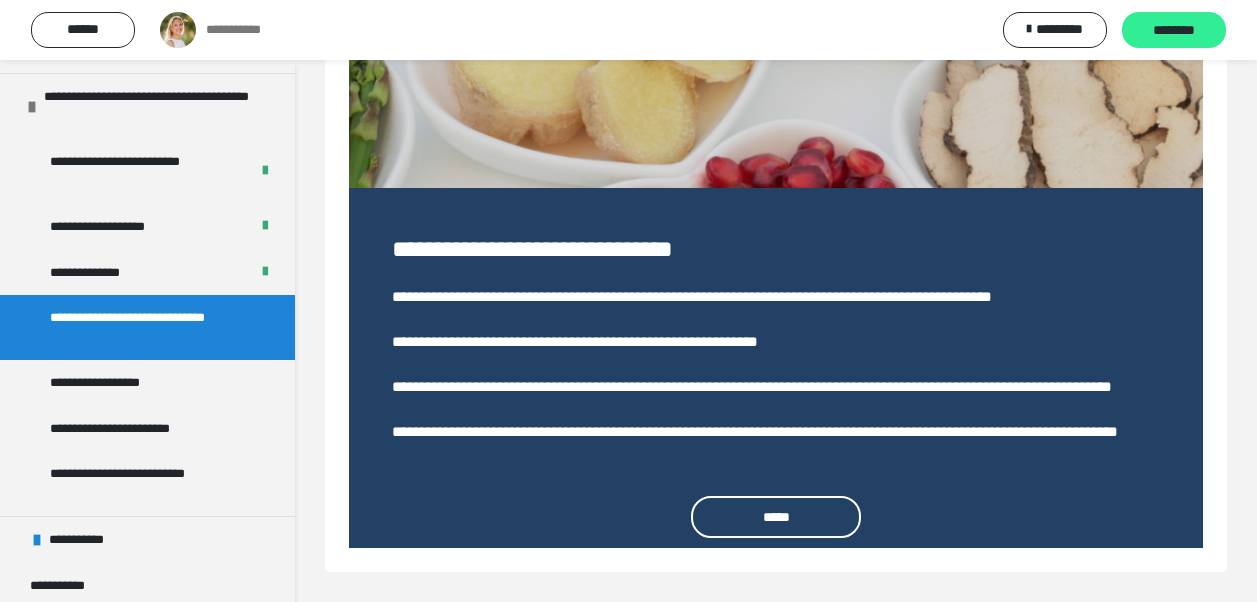 click on "********" at bounding box center [1174, 30] 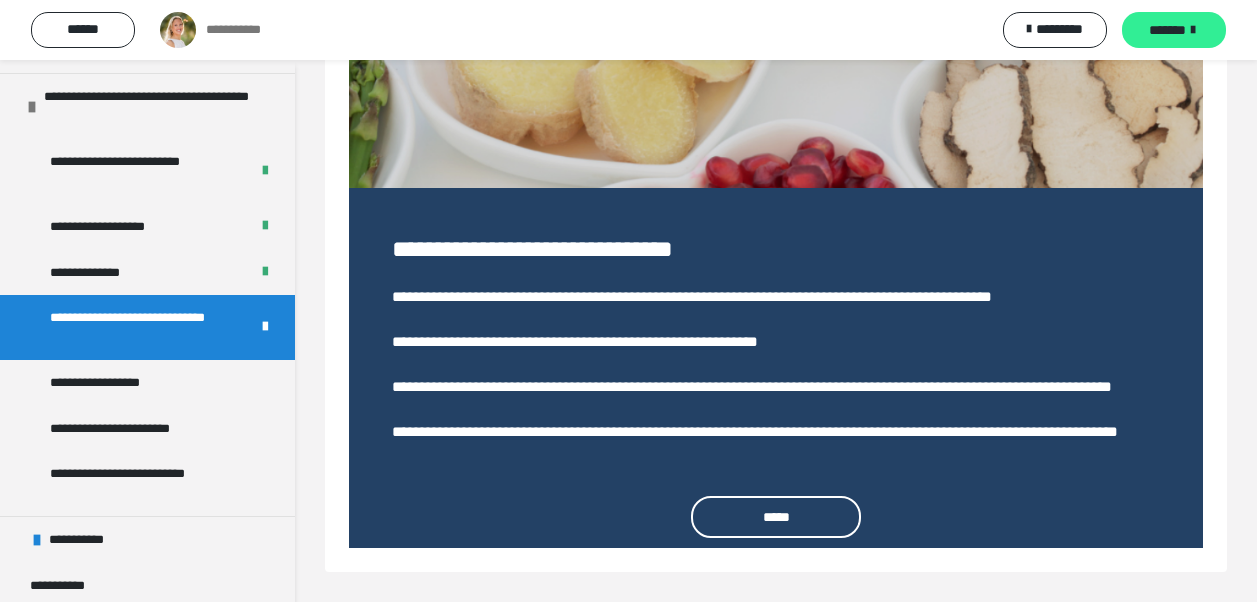 click on "*******" at bounding box center [1174, 30] 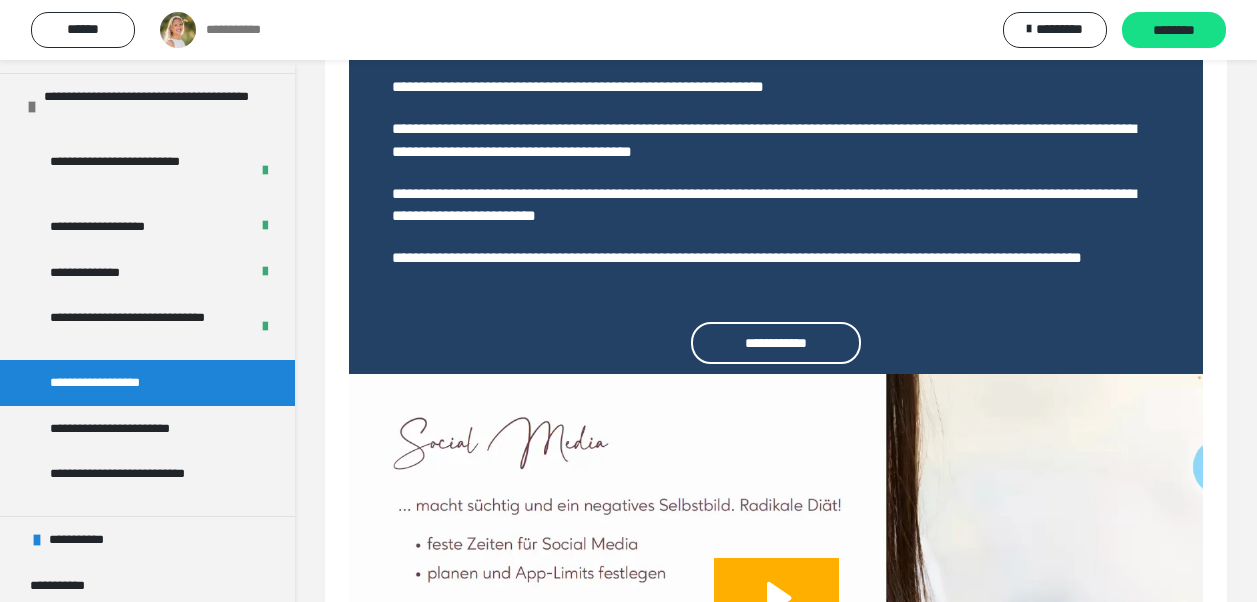 scroll, scrollTop: 811, scrollLeft: 0, axis: vertical 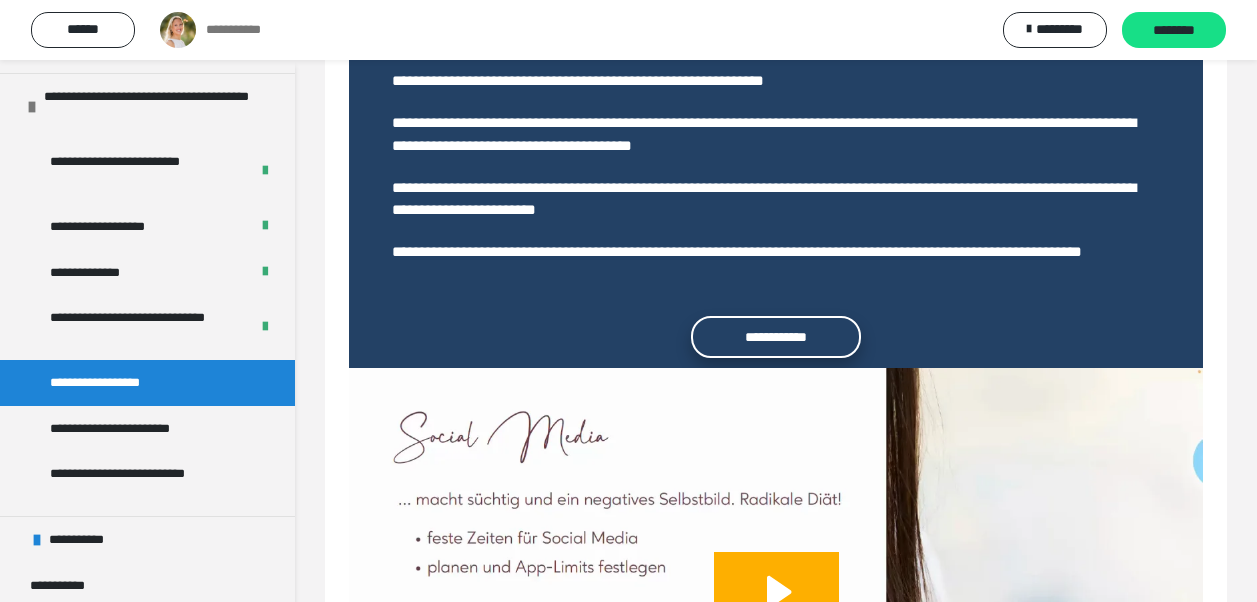 click on "**********" at bounding box center (776, 337) 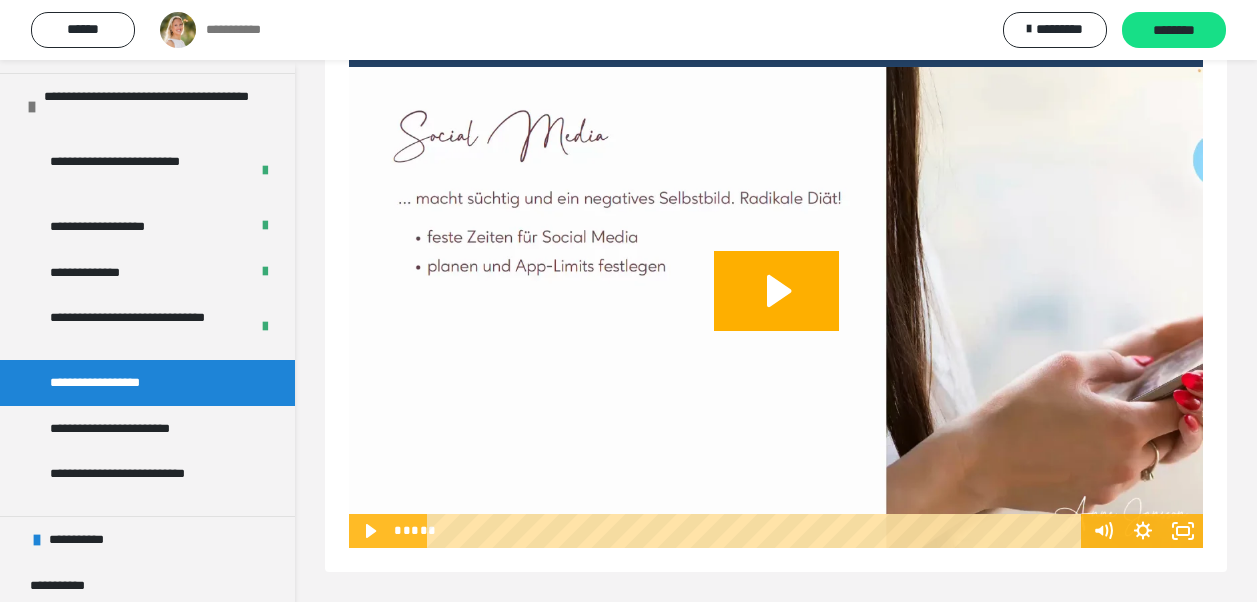 scroll, scrollTop: 1134, scrollLeft: 0, axis: vertical 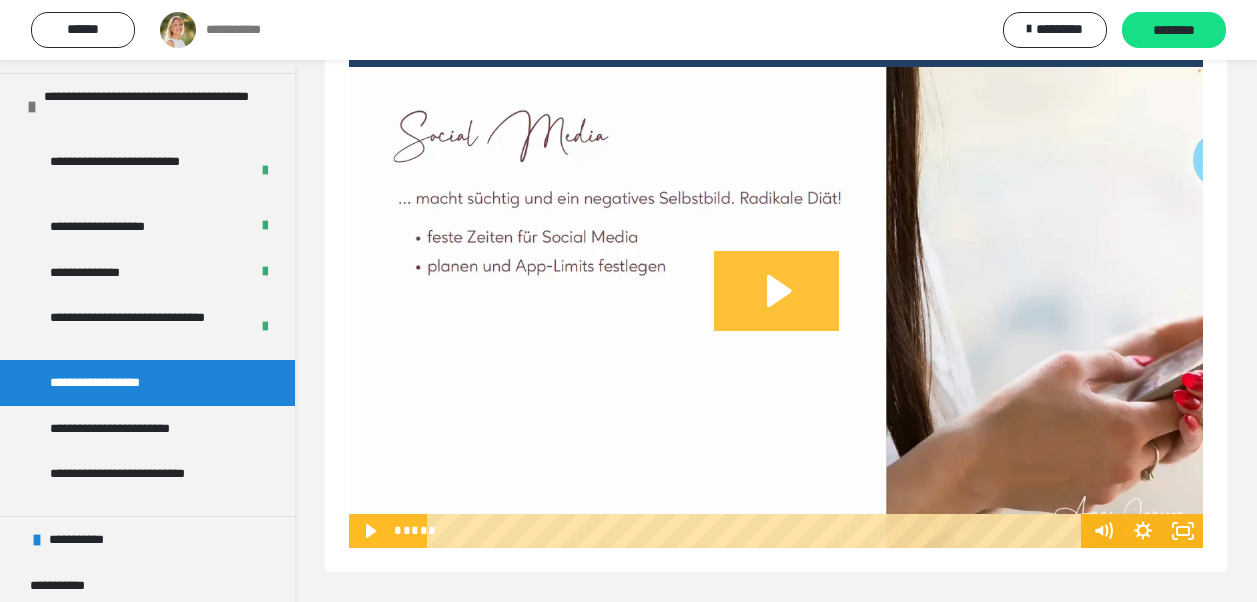 click 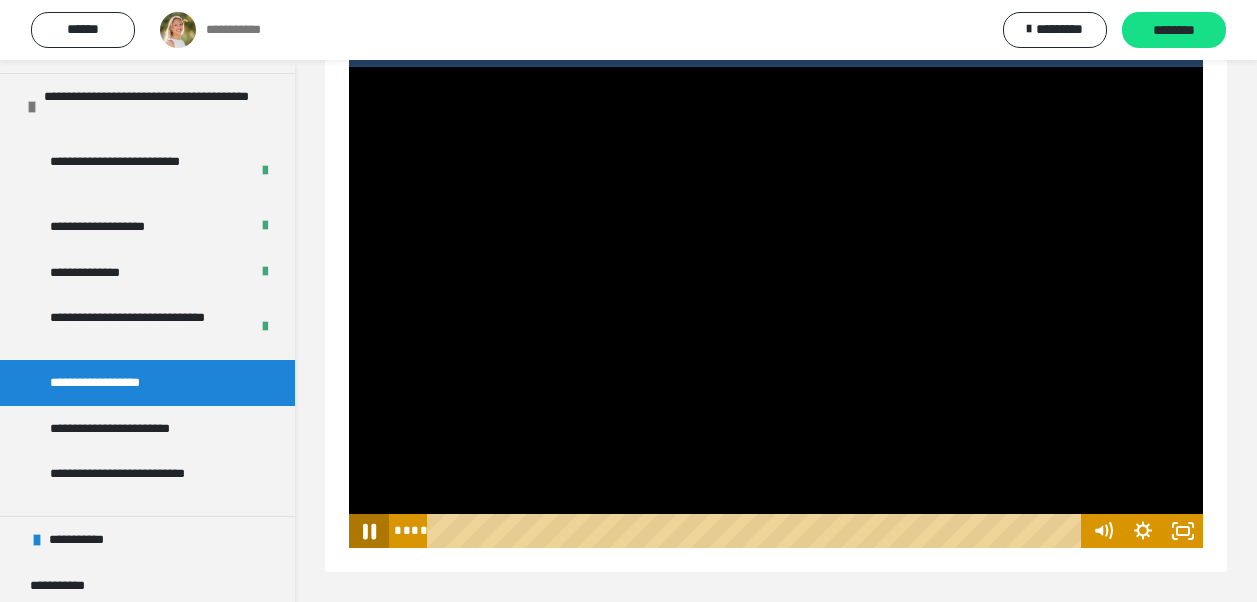 click 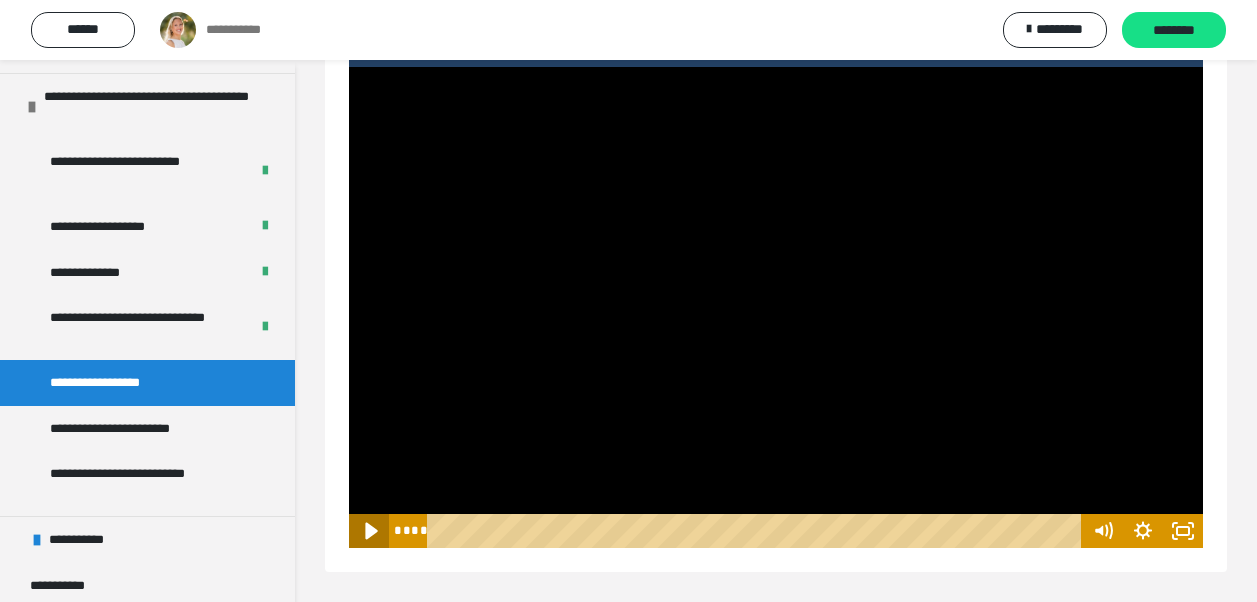 click 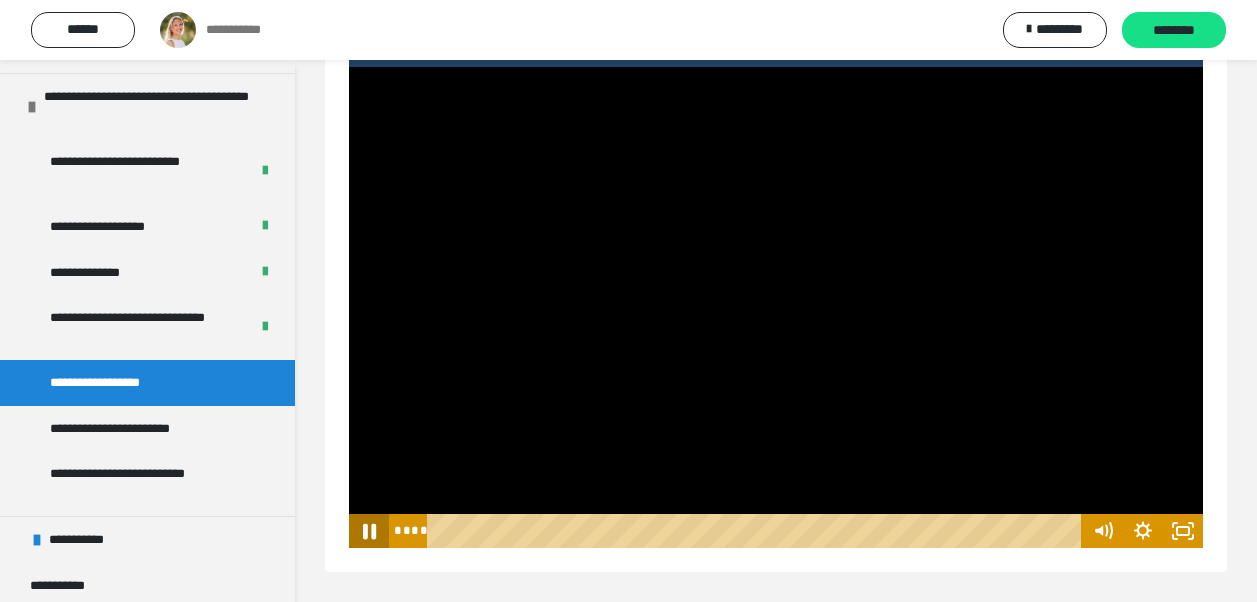 click 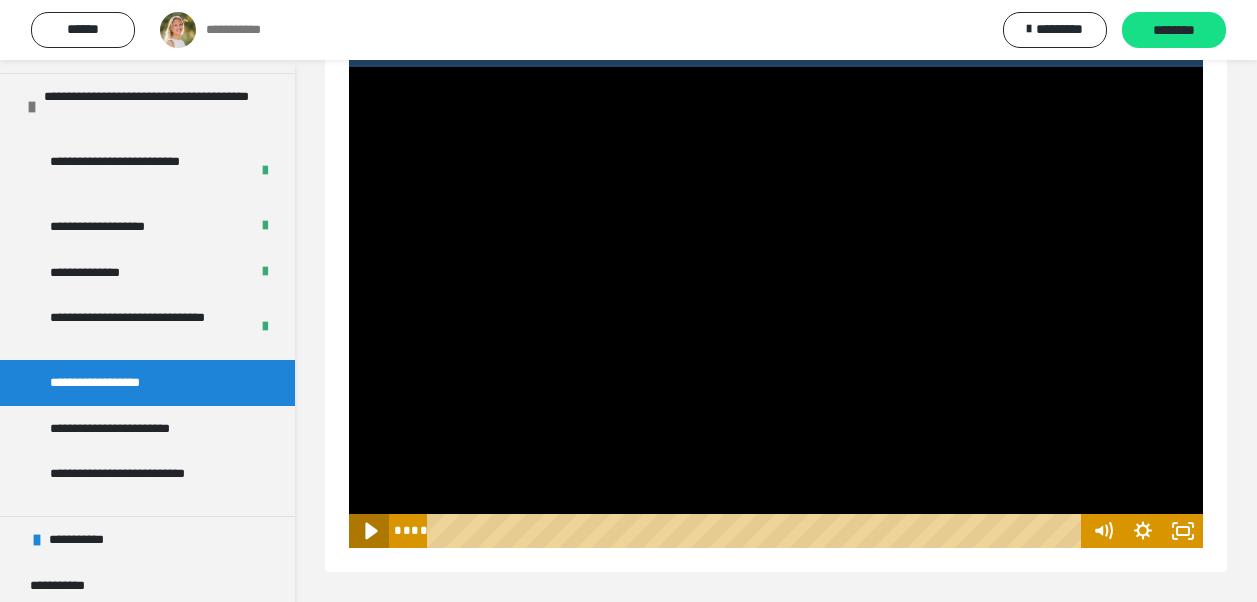 click 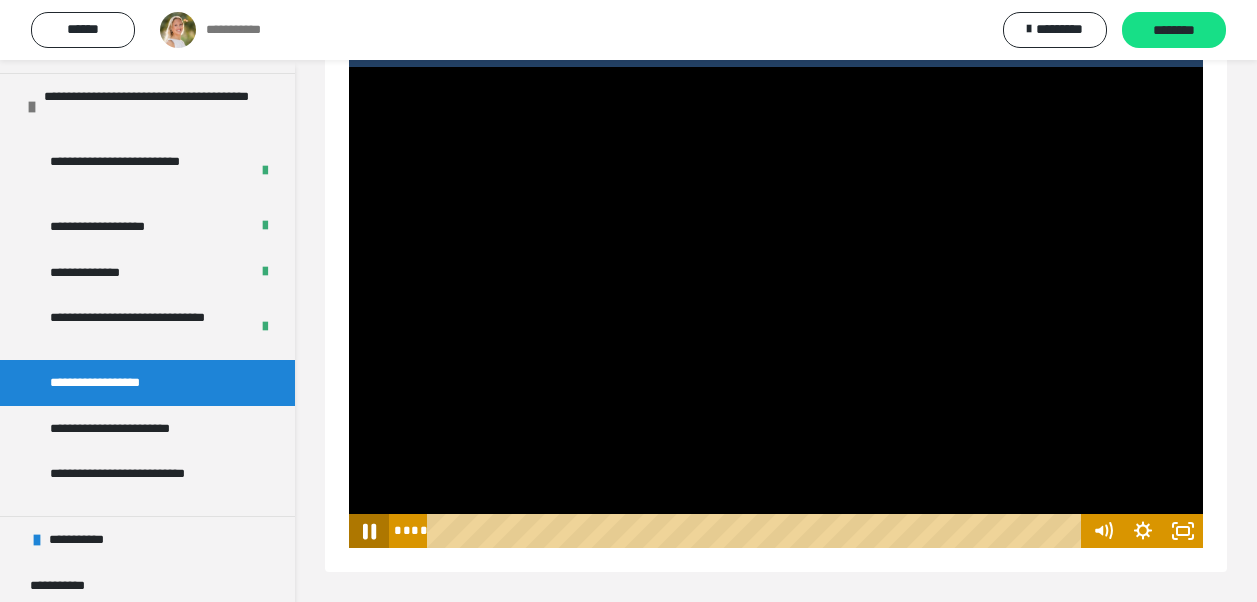 click 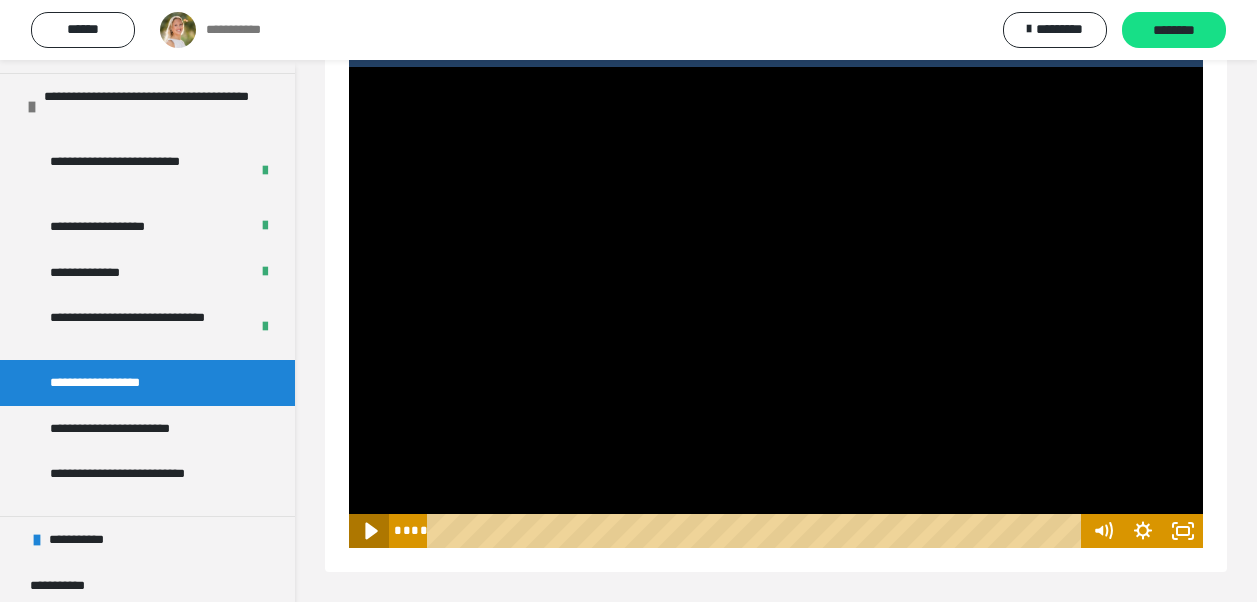 click 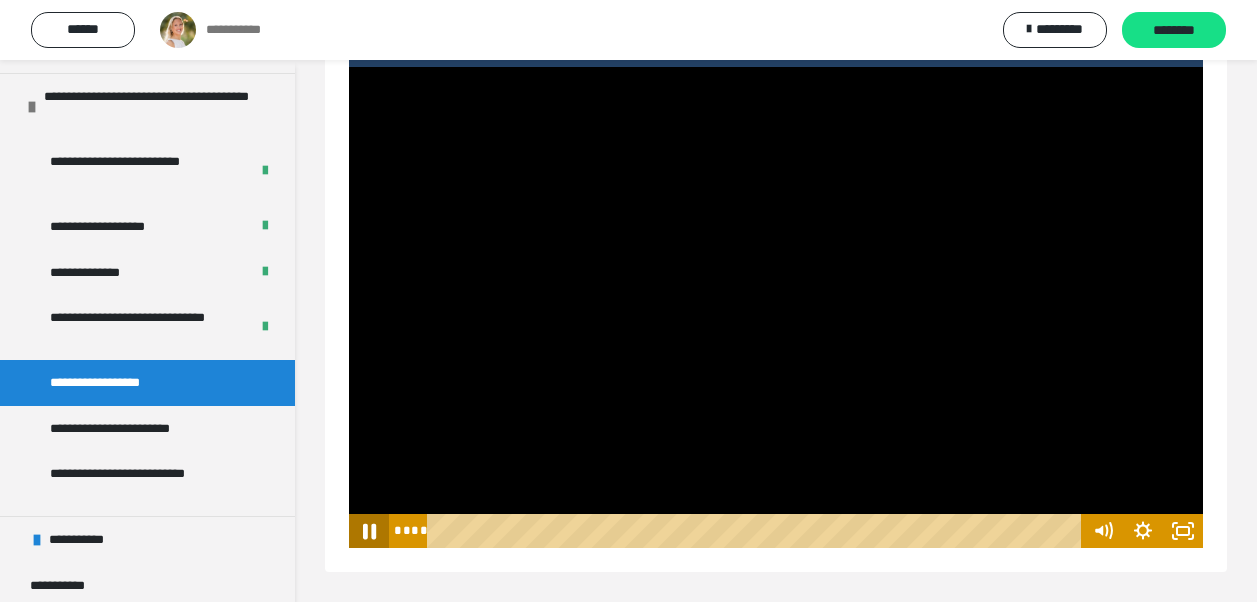 click 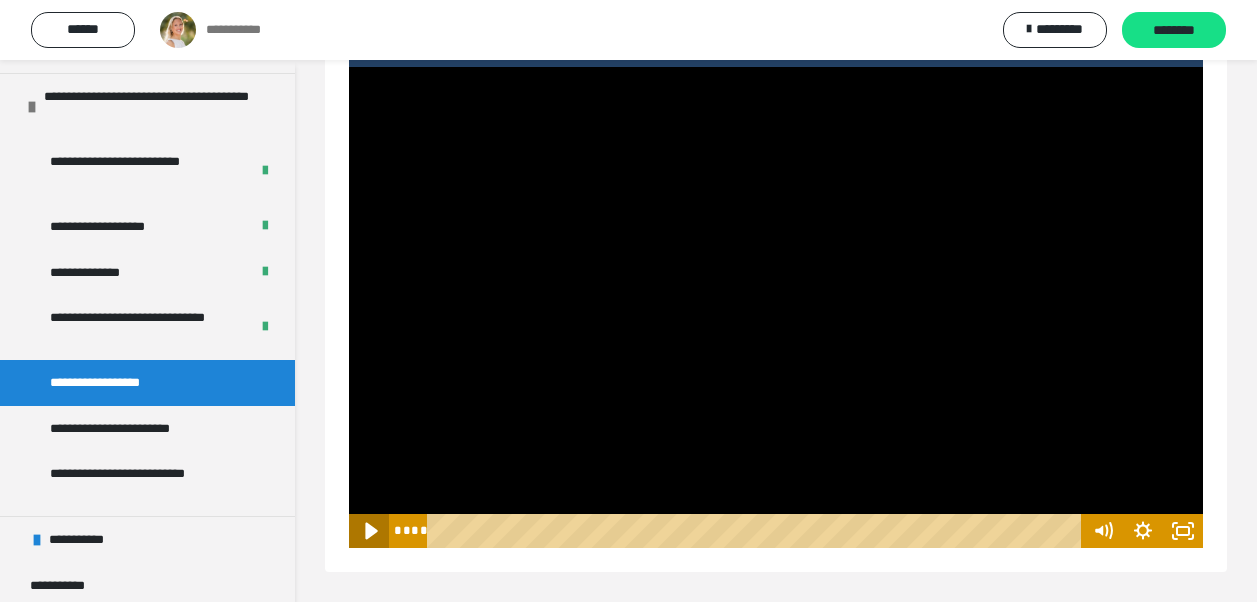 click 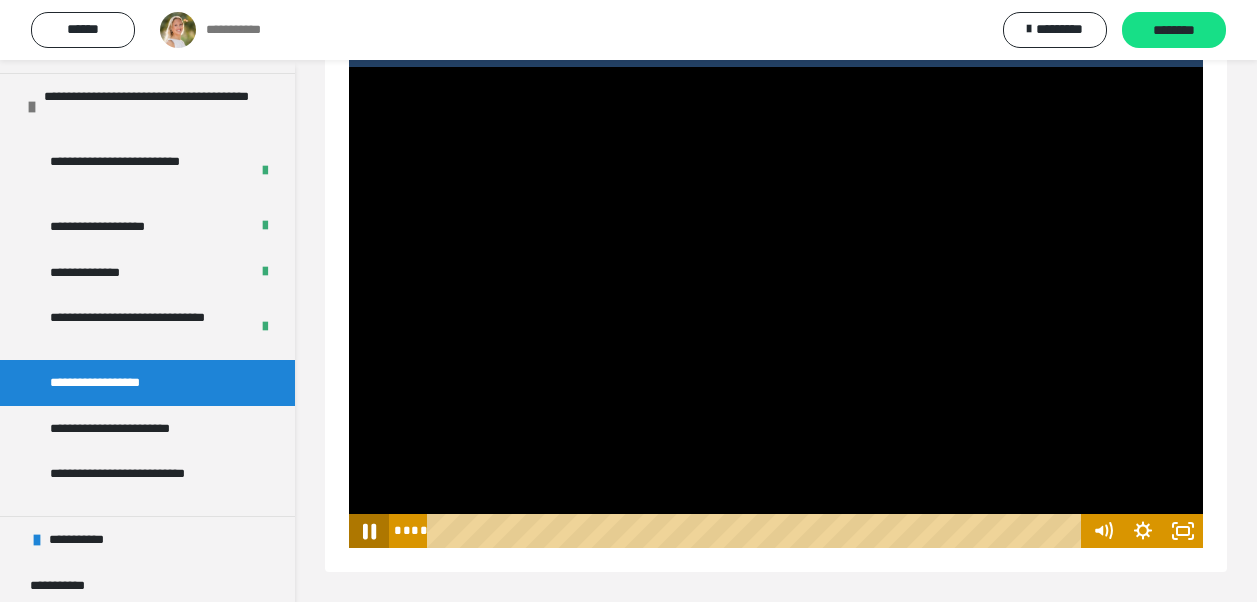 click 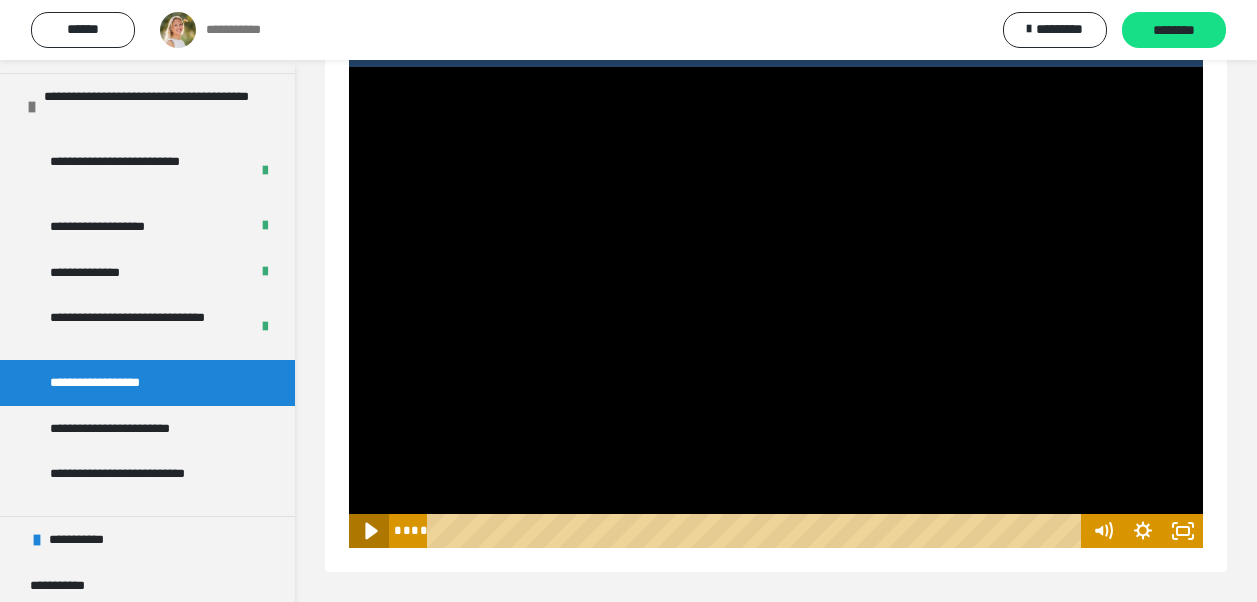 click 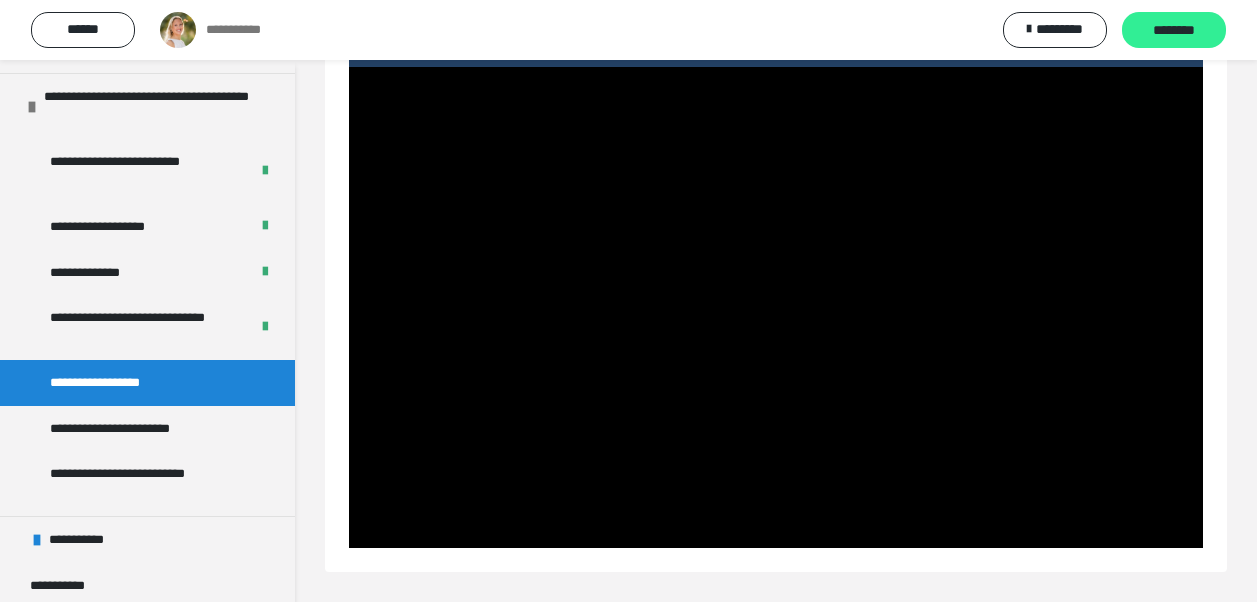 click on "********" at bounding box center (1174, 31) 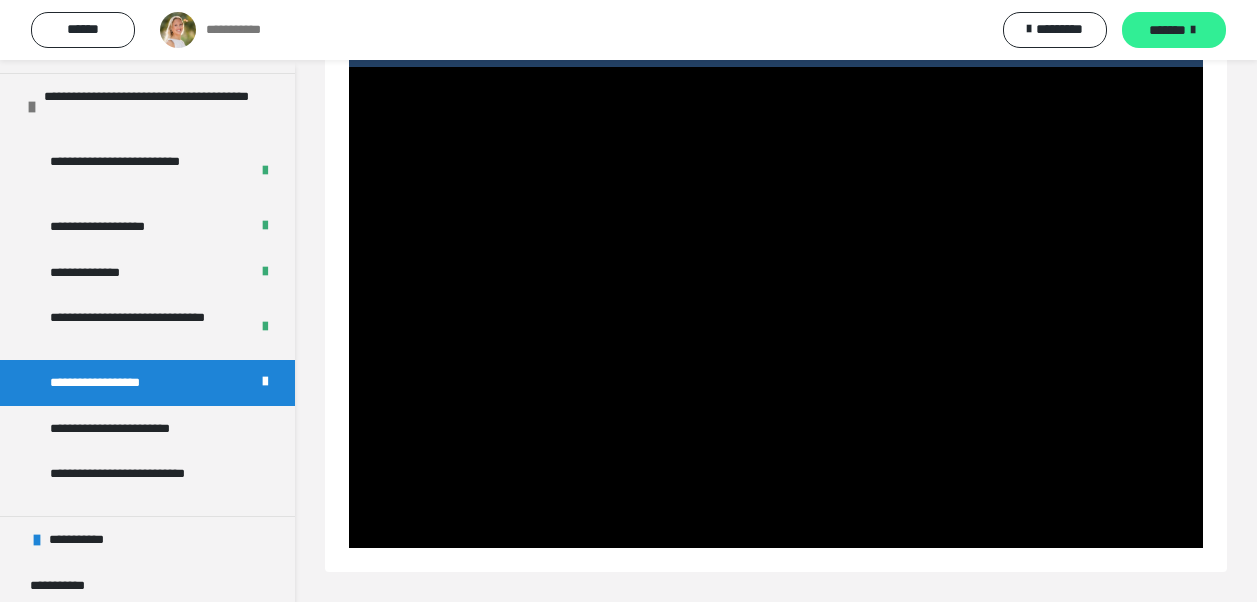 click on "*******" at bounding box center [1167, 30] 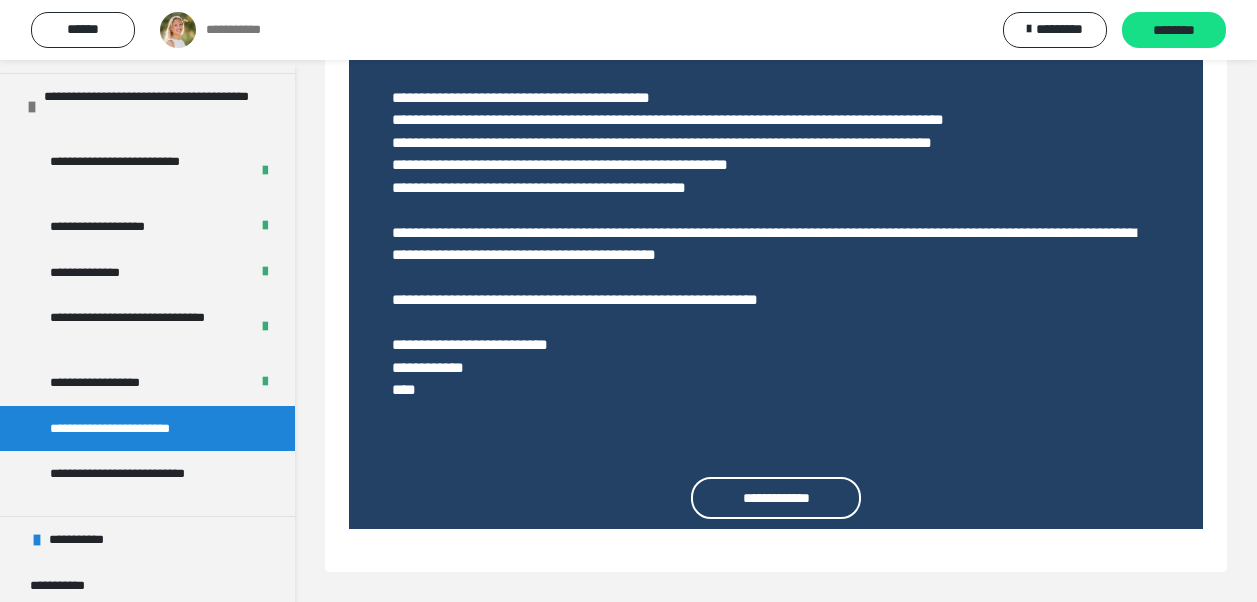 scroll, scrollTop: 933, scrollLeft: 0, axis: vertical 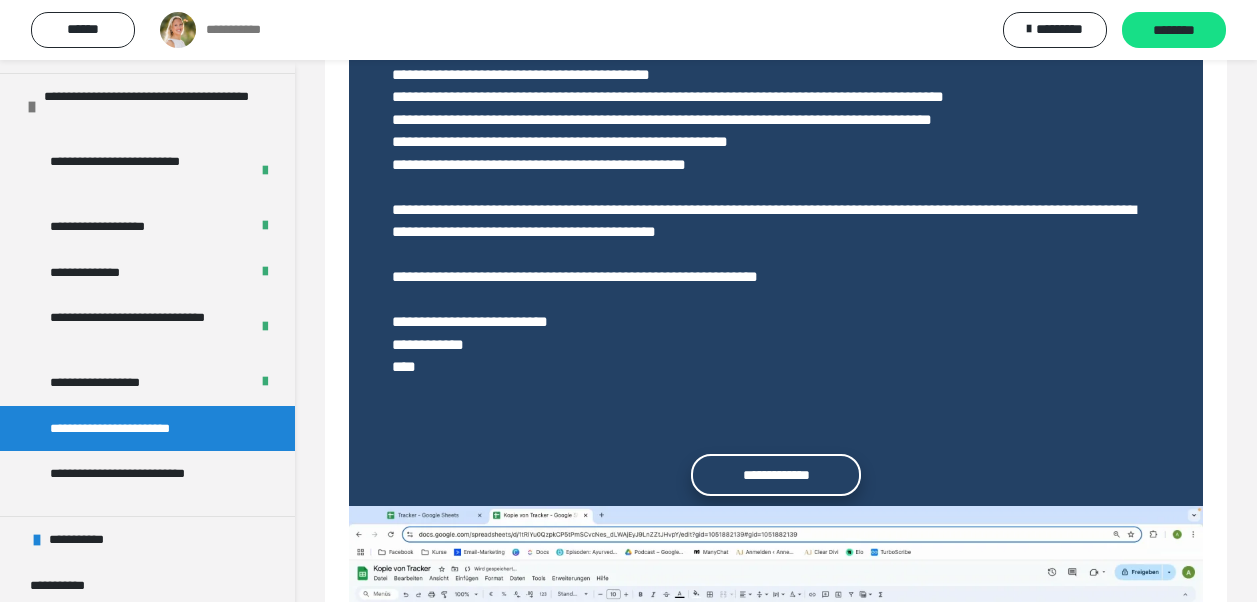 click on "**********" at bounding box center [776, 475] 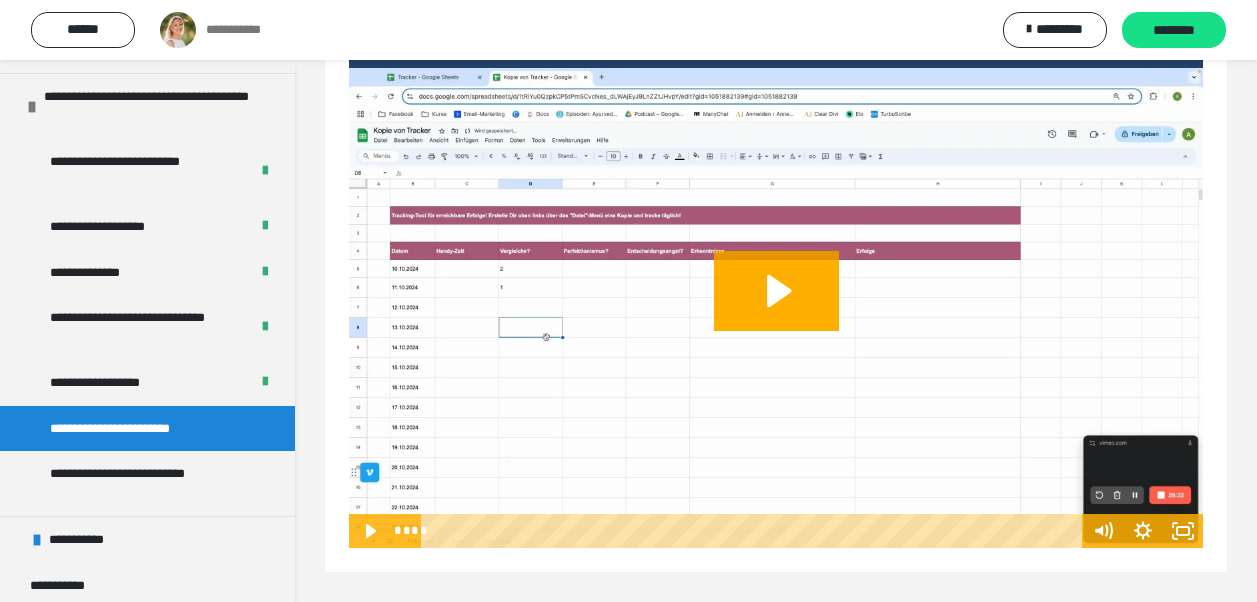 scroll, scrollTop: 1394, scrollLeft: 0, axis: vertical 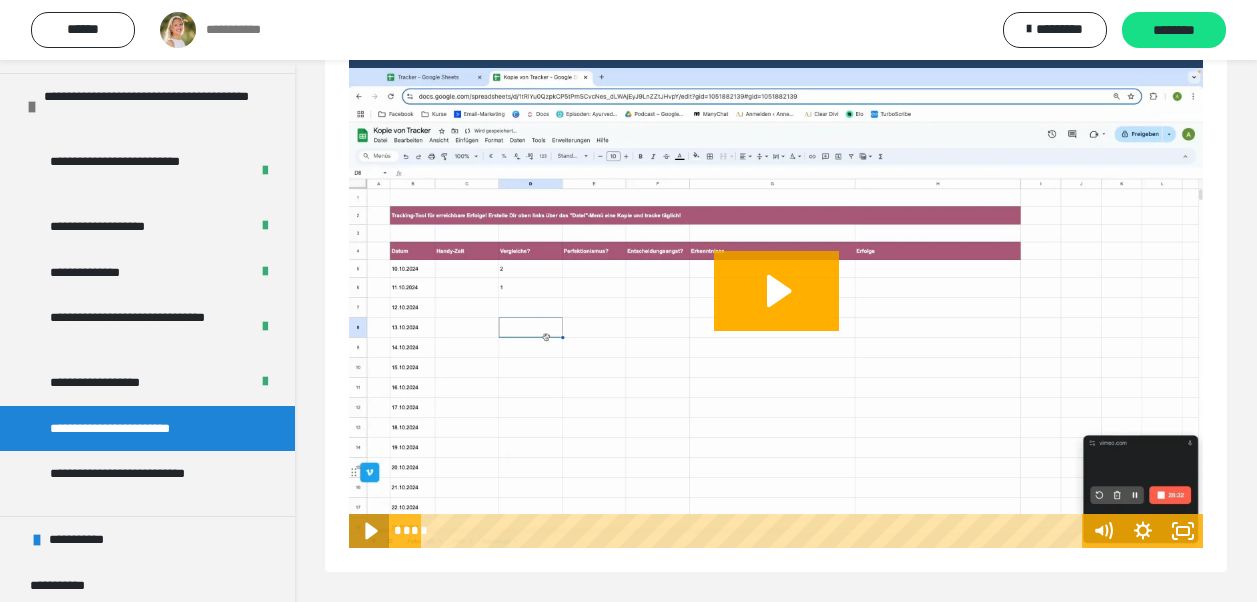 click 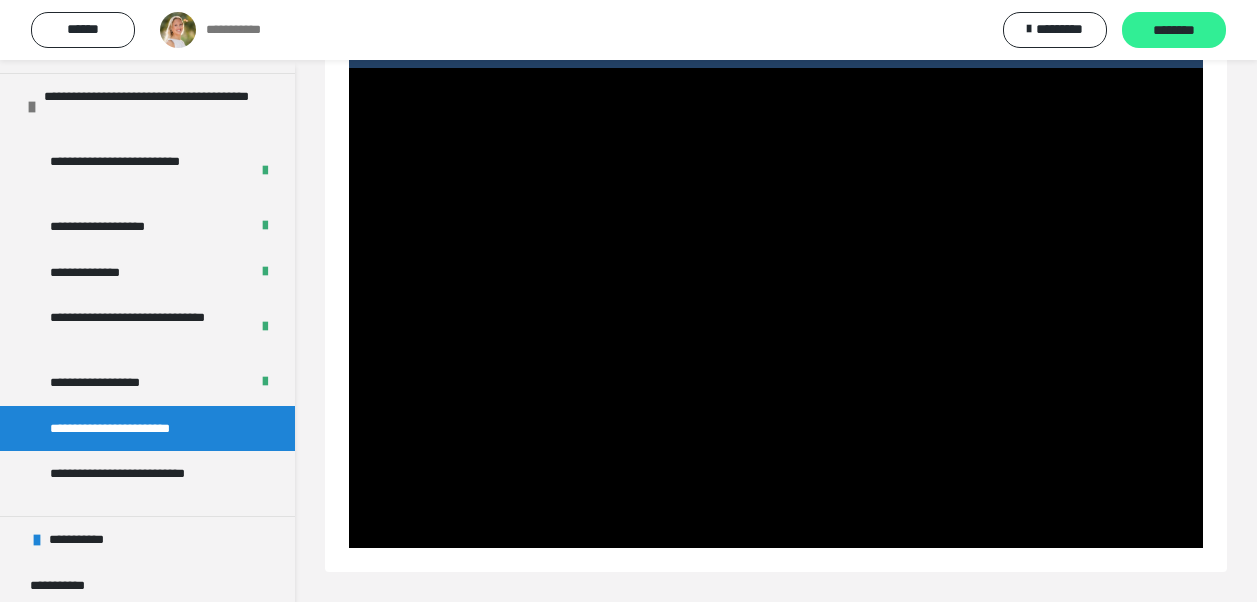 click on "********" at bounding box center [1174, 31] 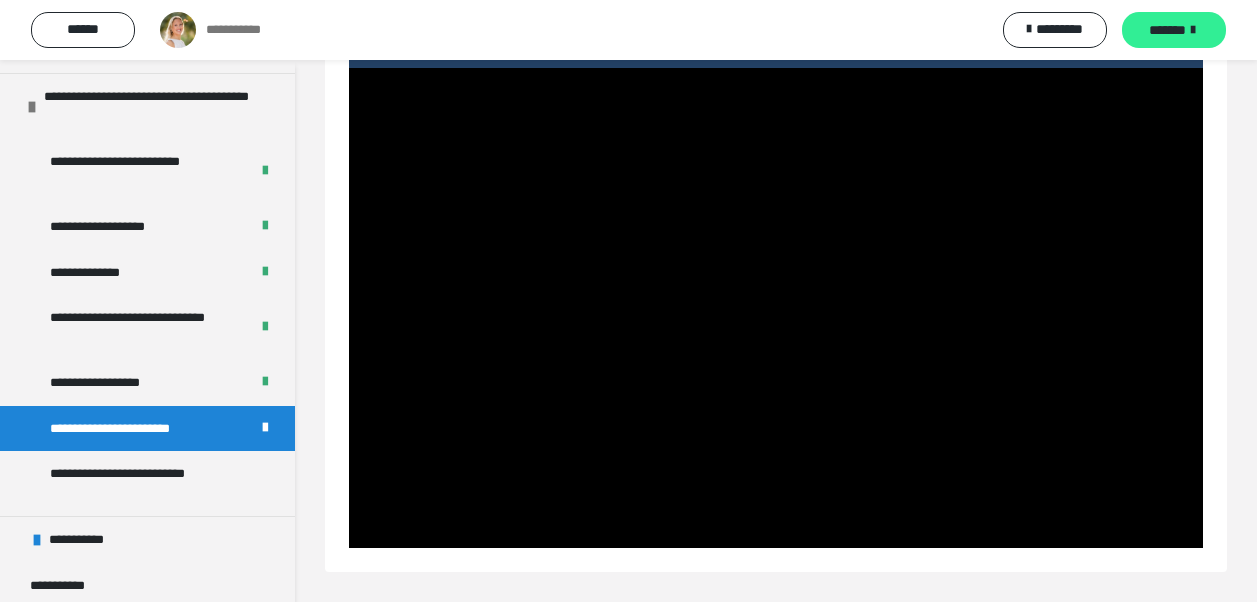 click on "*******" at bounding box center [1167, 30] 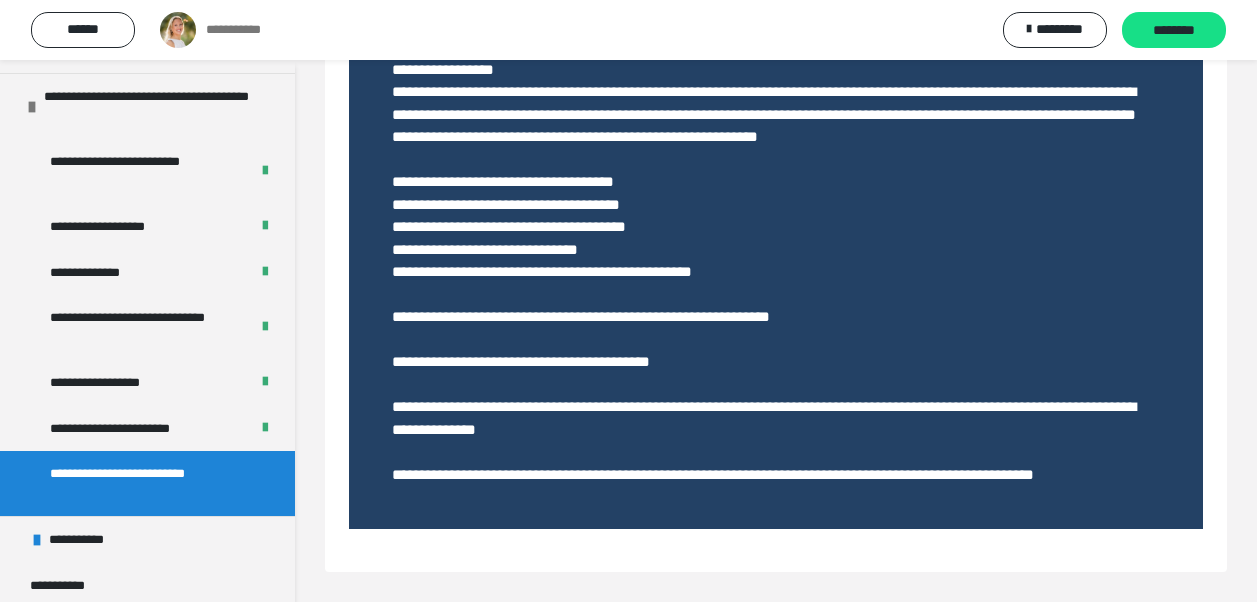 scroll, scrollTop: 910, scrollLeft: 0, axis: vertical 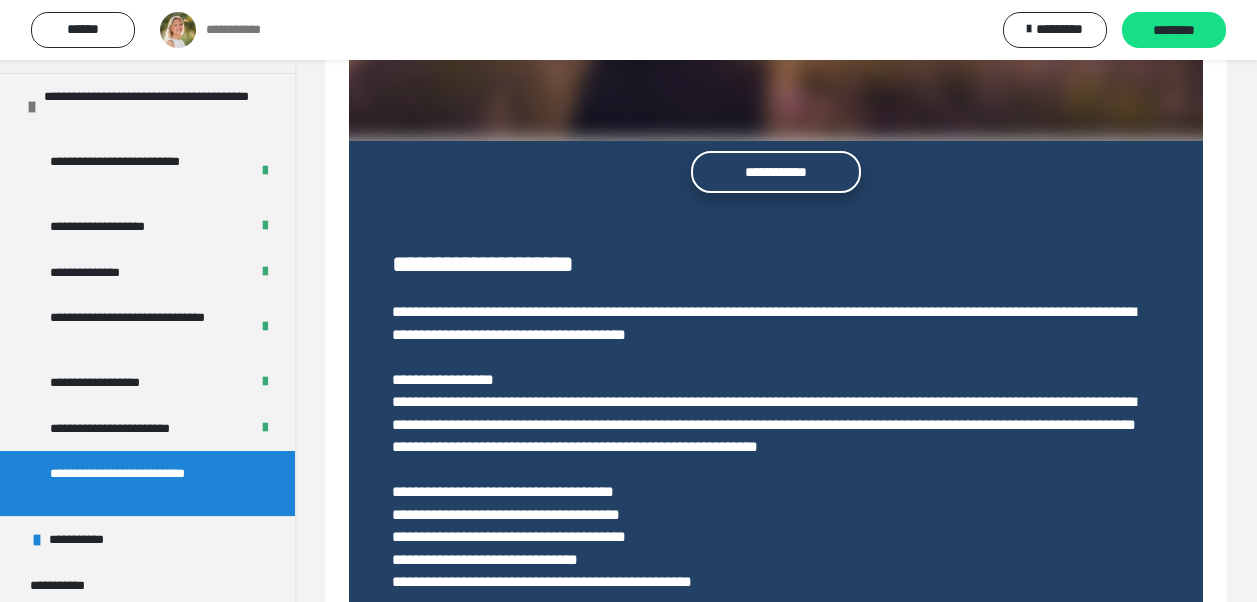 click on "**********" at bounding box center [776, 172] 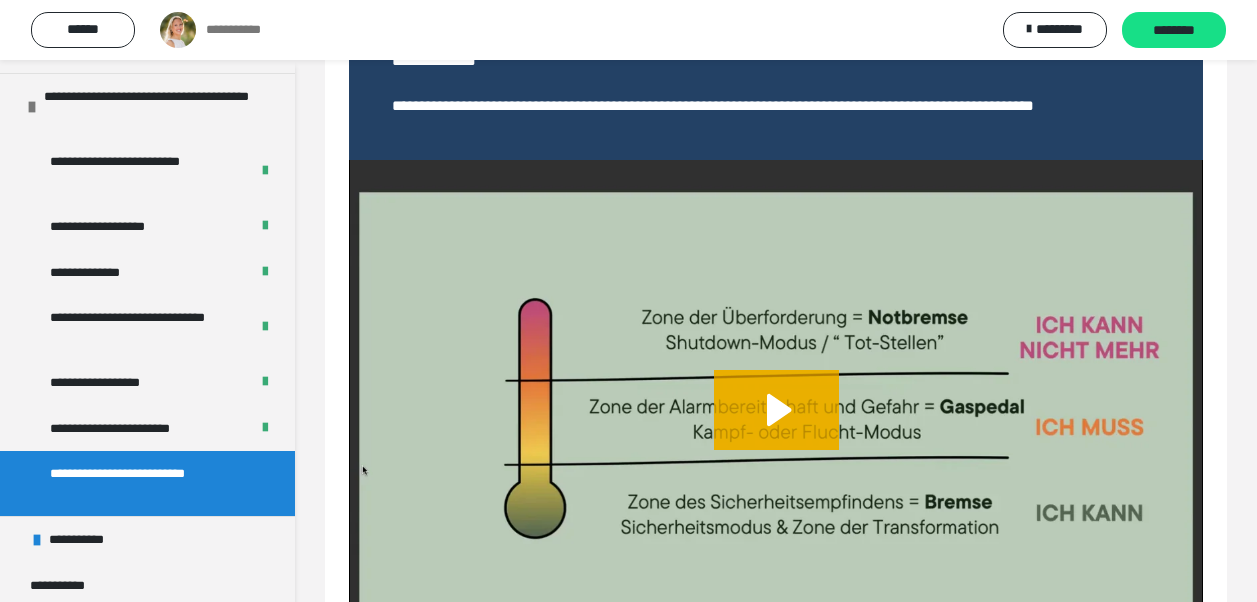 scroll, scrollTop: 1319, scrollLeft: 0, axis: vertical 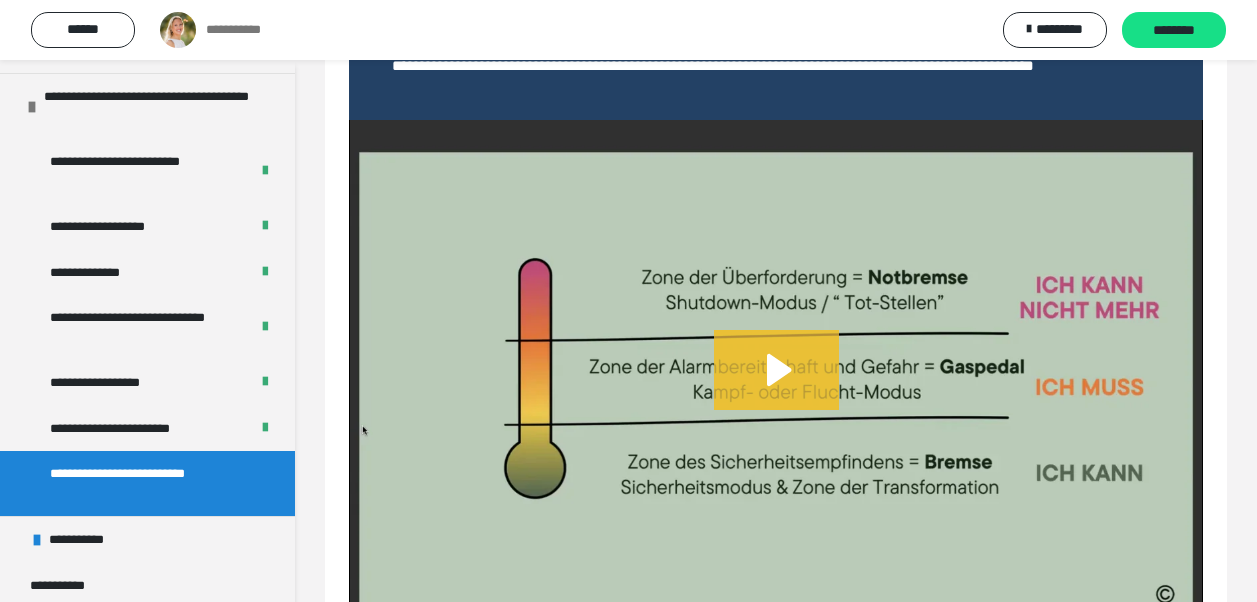 click 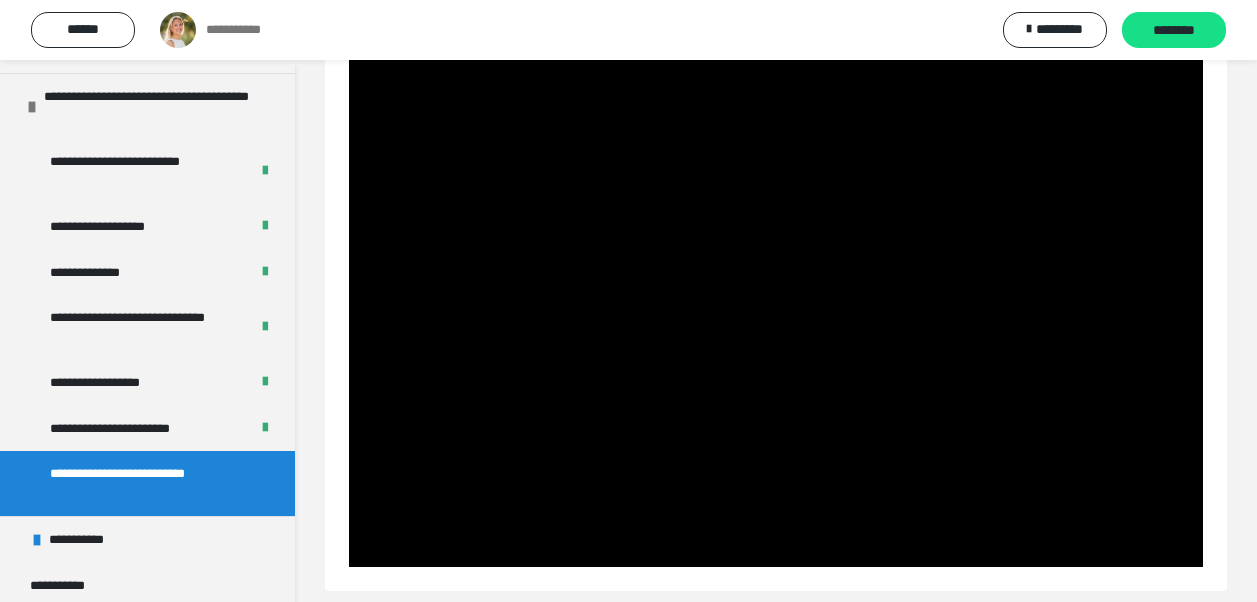 scroll, scrollTop: 1425, scrollLeft: 0, axis: vertical 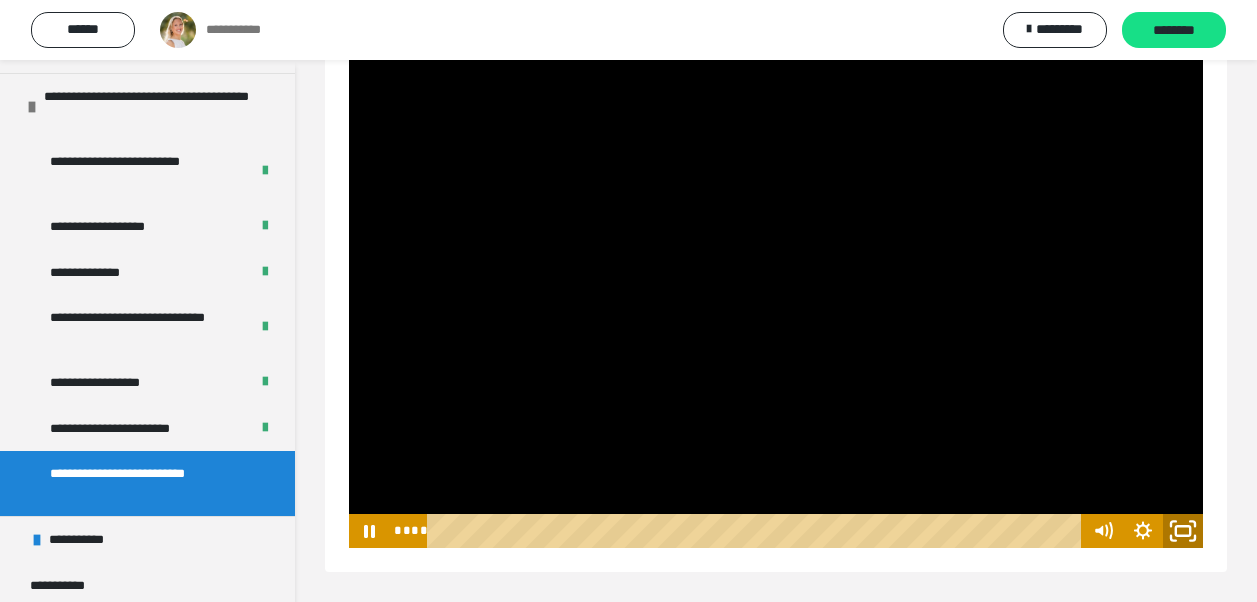 click 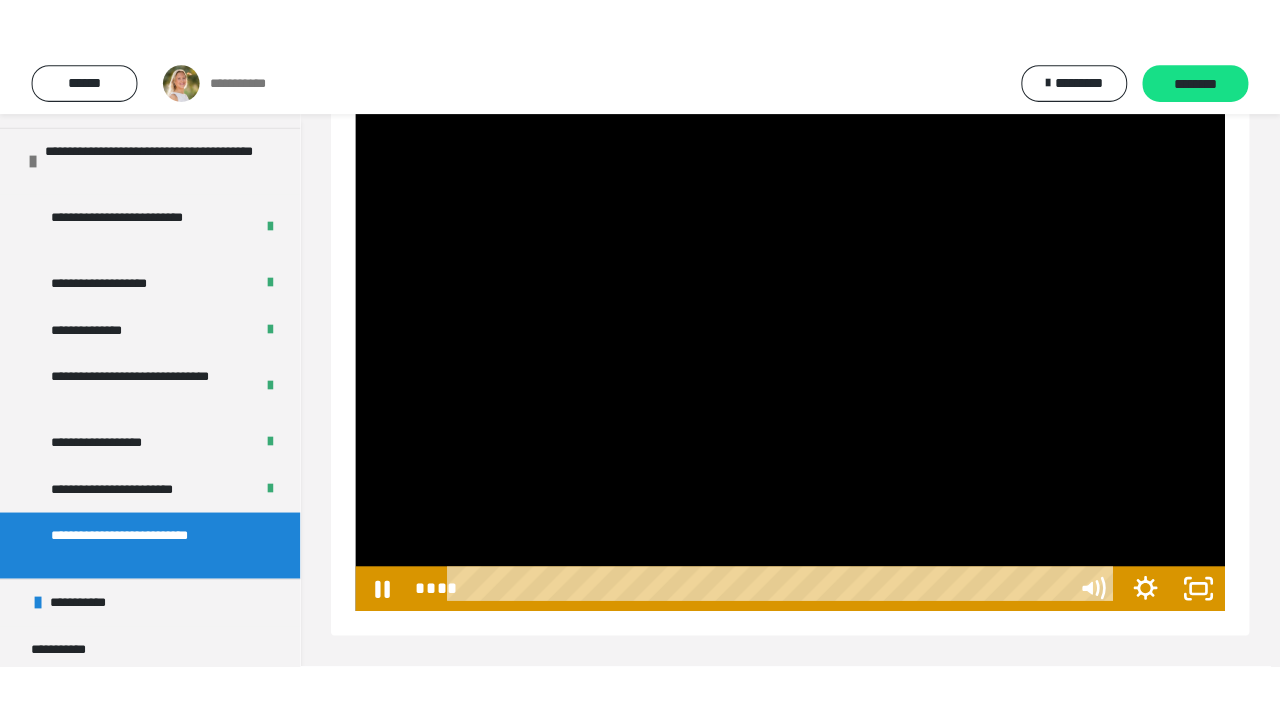 scroll, scrollTop: 1323, scrollLeft: 0, axis: vertical 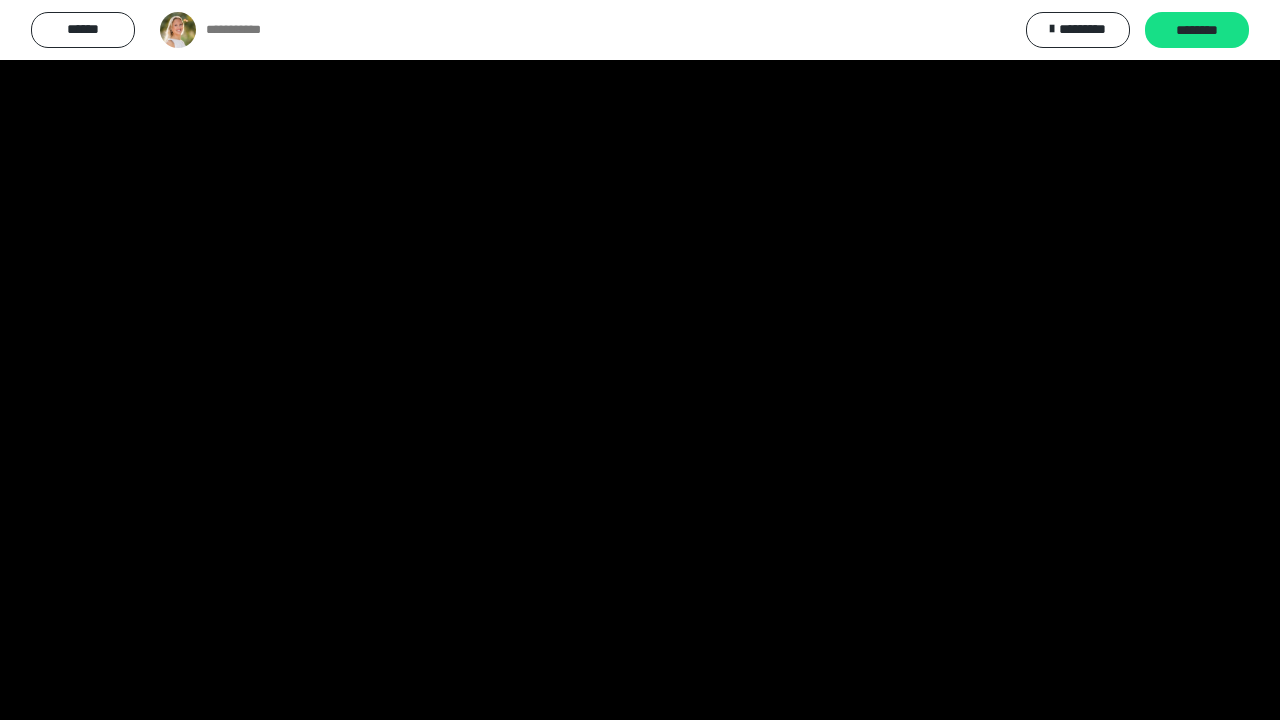 click at bounding box center [640, 360] 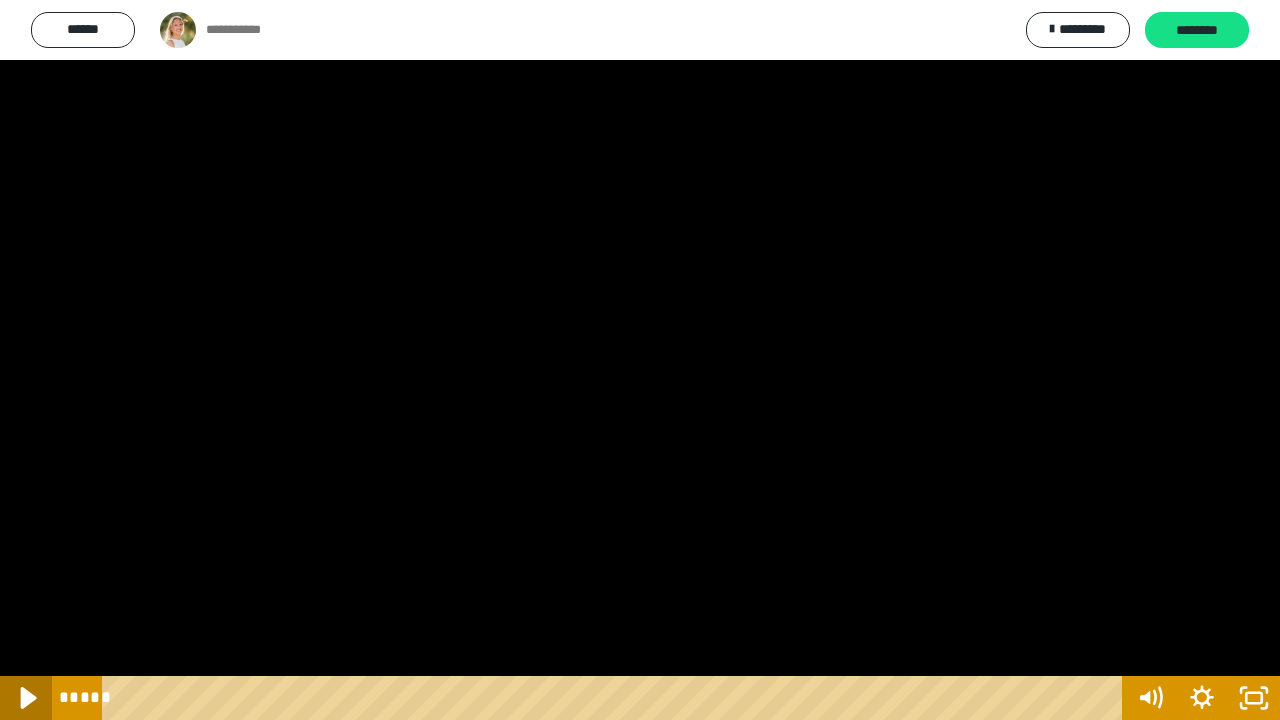 click 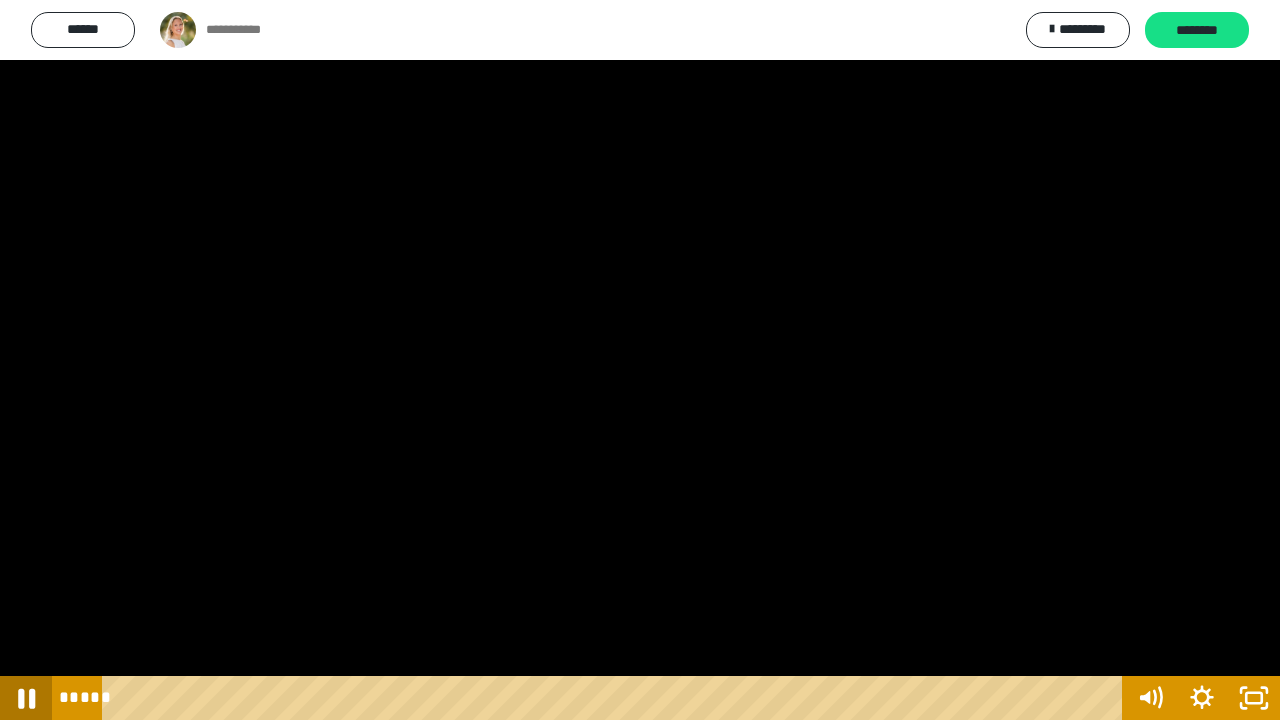 click 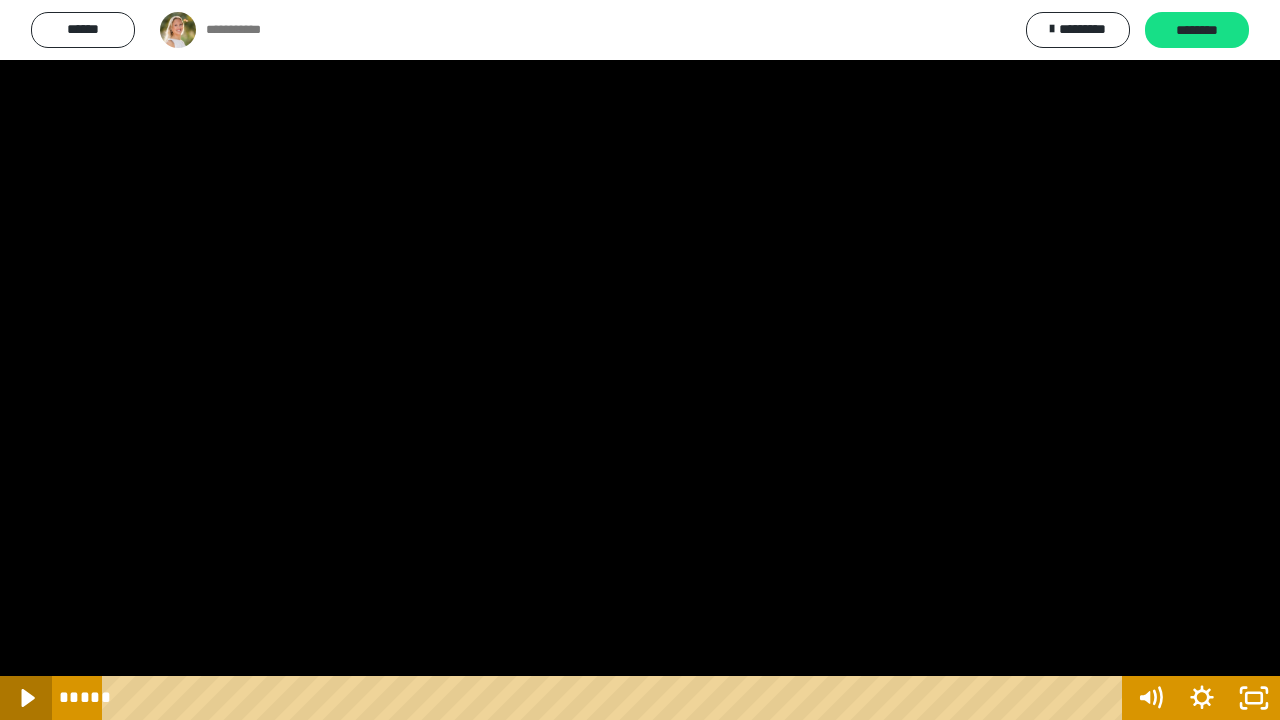 click 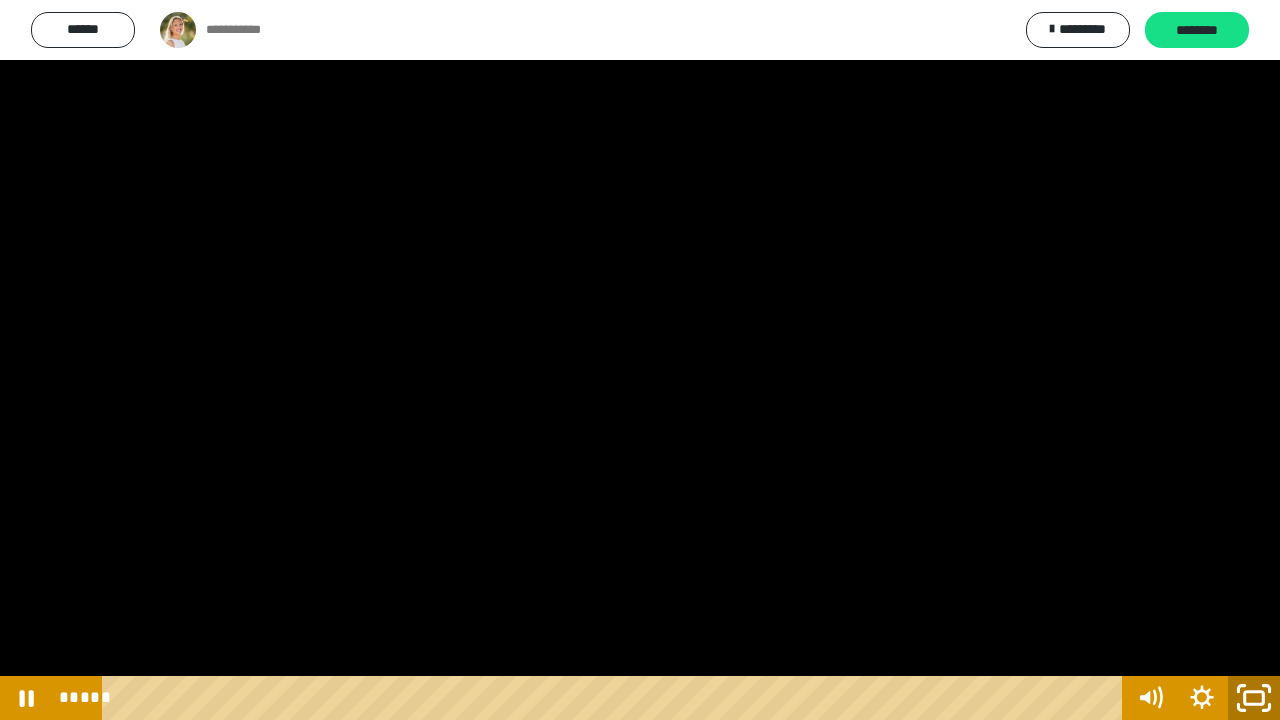 click 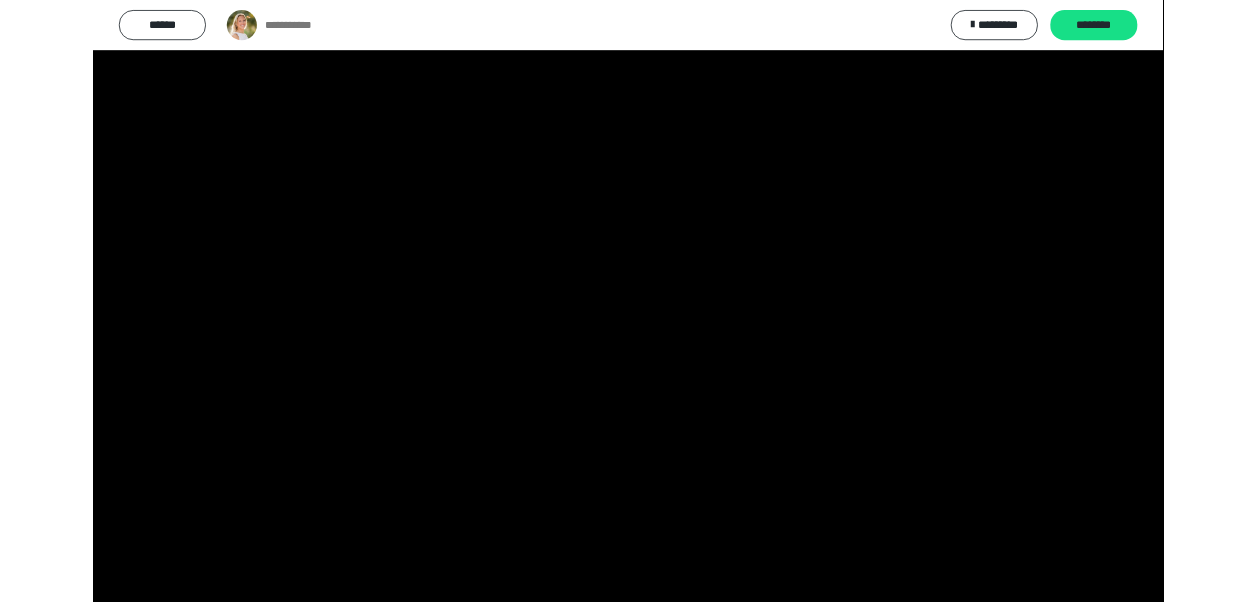scroll, scrollTop: 1311, scrollLeft: 0, axis: vertical 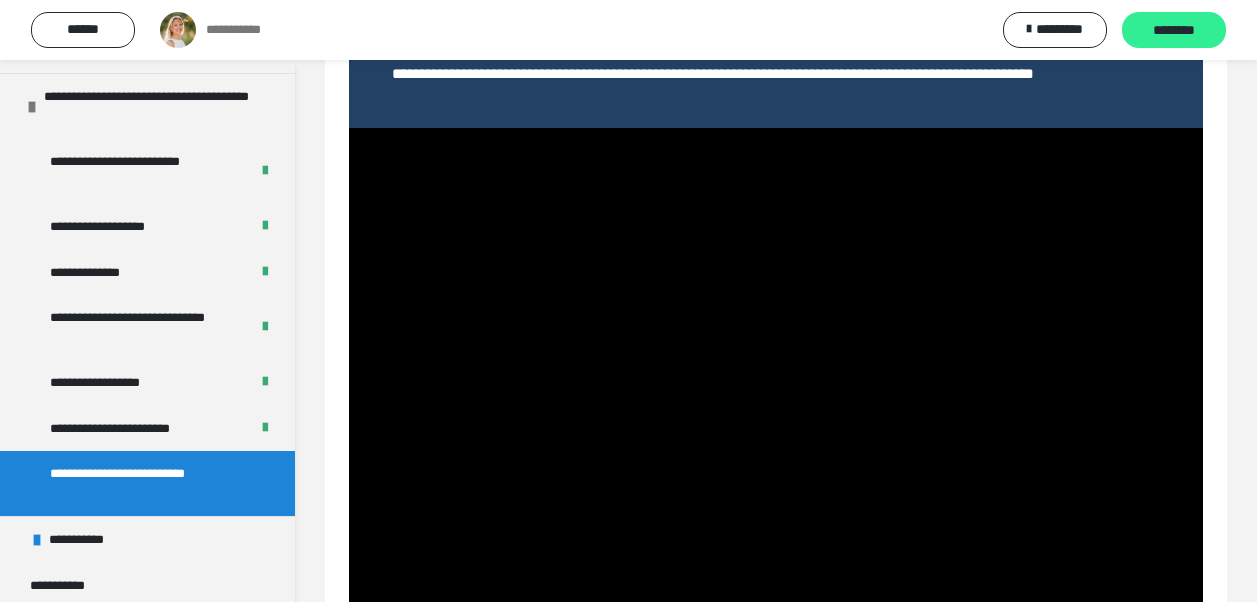 click on "********" at bounding box center [1174, 31] 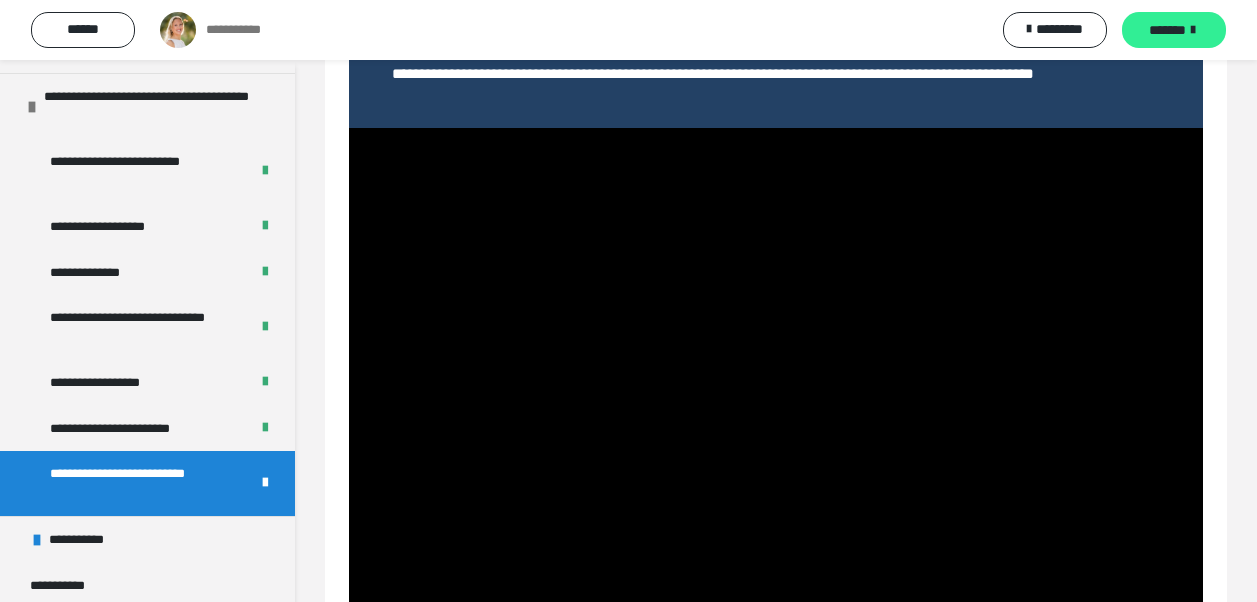 click on "*******" at bounding box center (1174, 30) 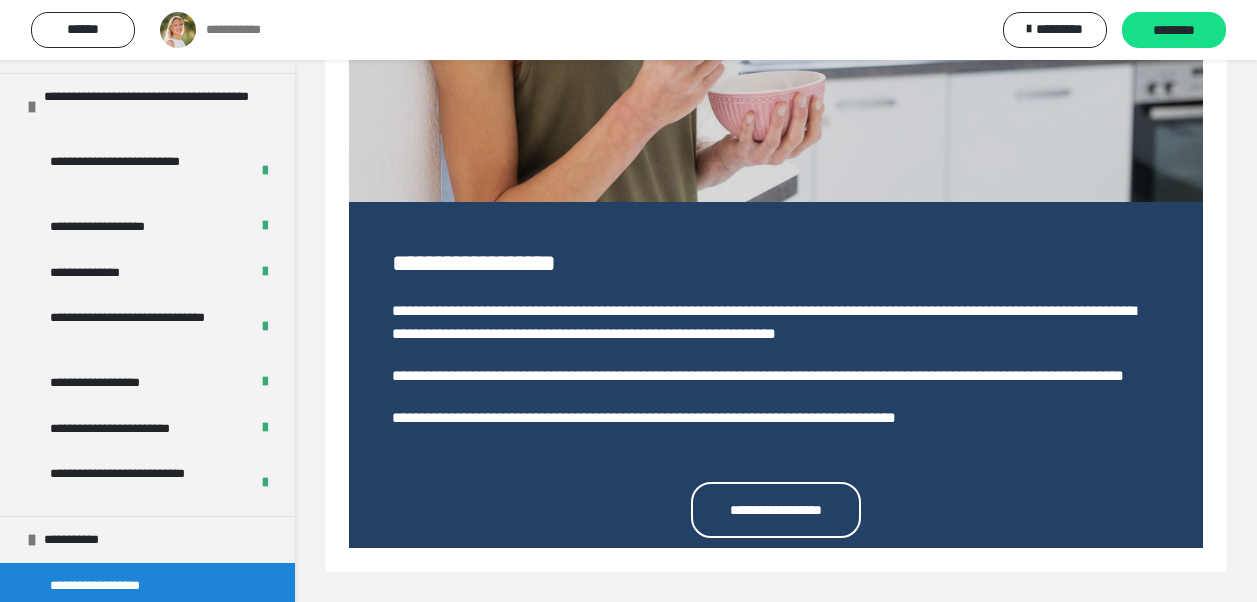 scroll, scrollTop: 561, scrollLeft: 0, axis: vertical 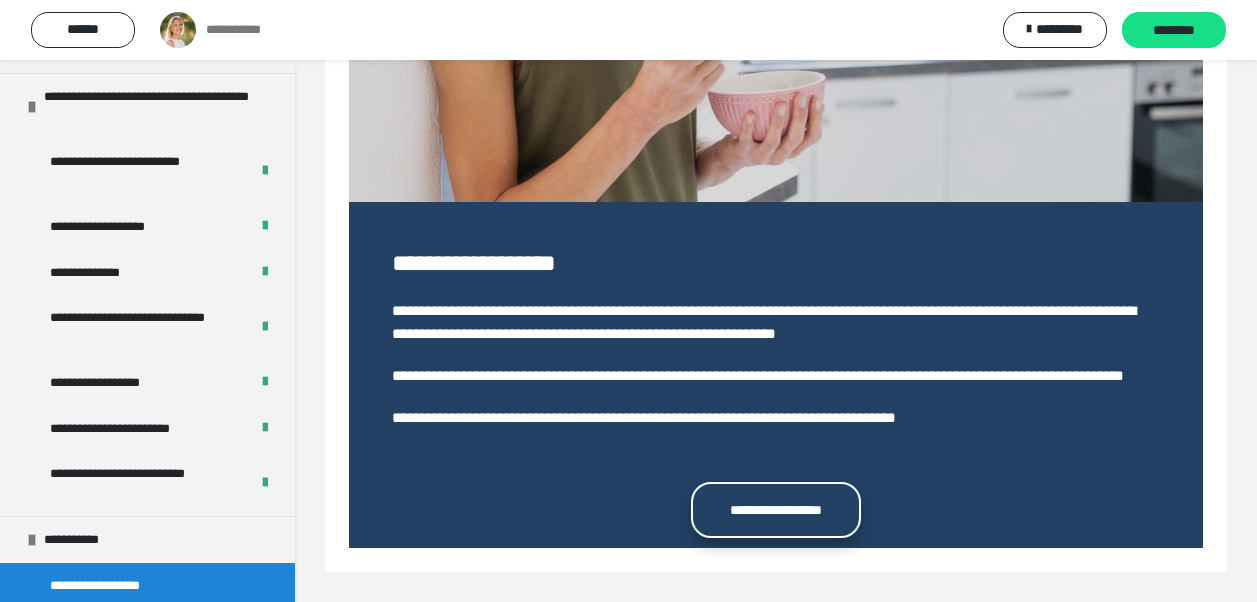 click on "**********" at bounding box center (776, 510) 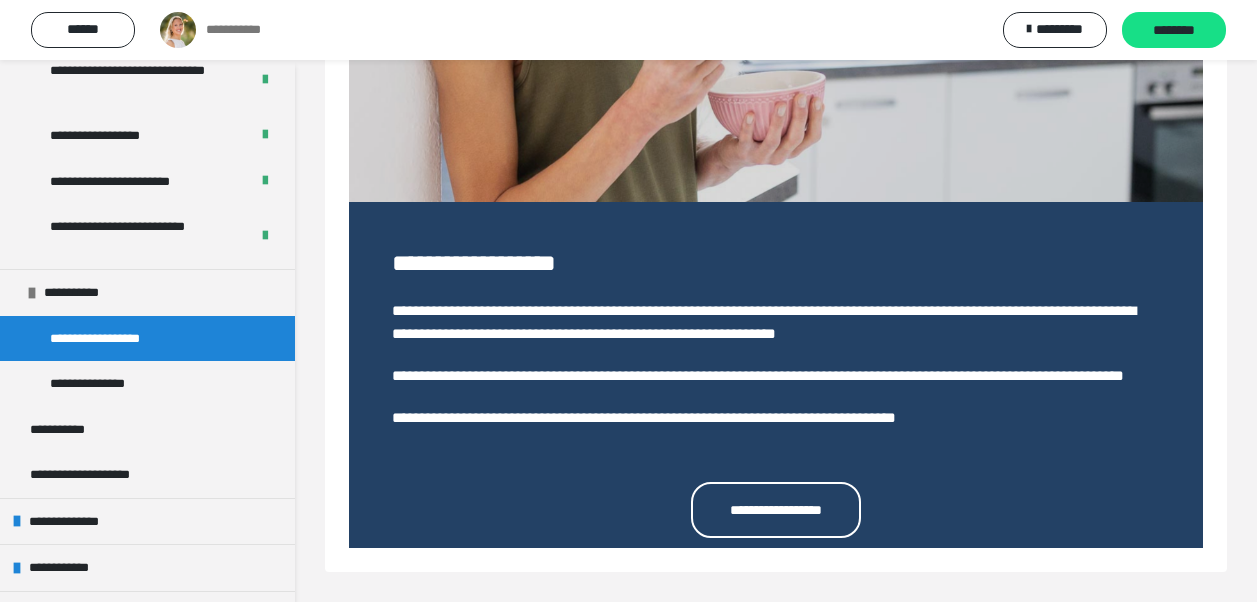scroll, scrollTop: 1108, scrollLeft: 0, axis: vertical 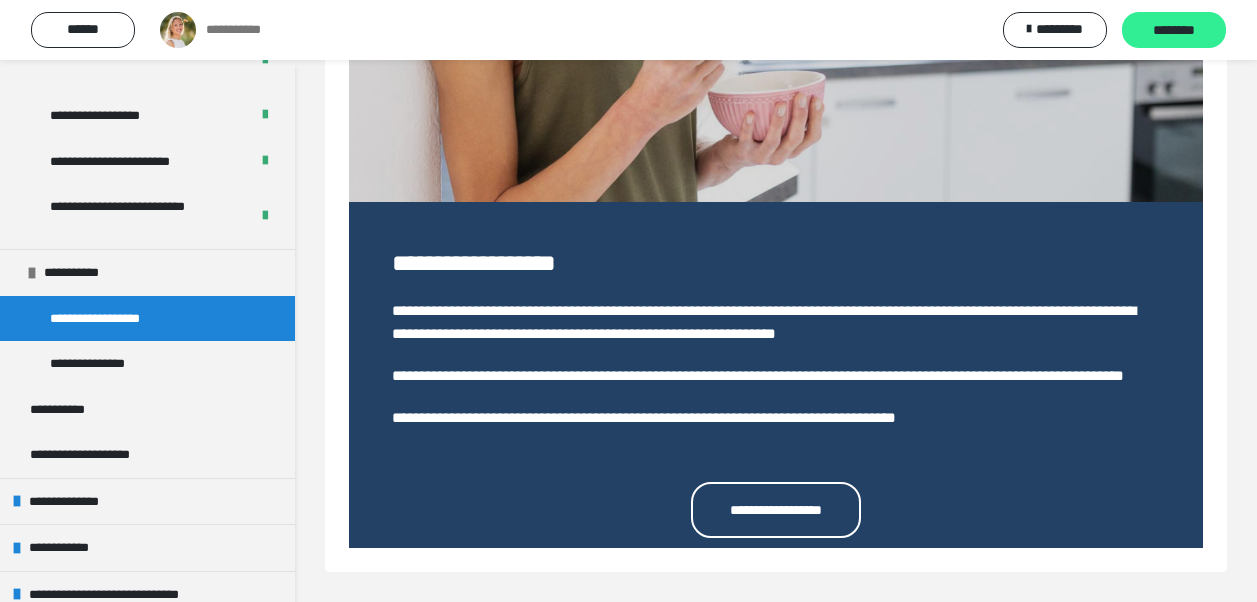 click on "********" at bounding box center (1174, 30) 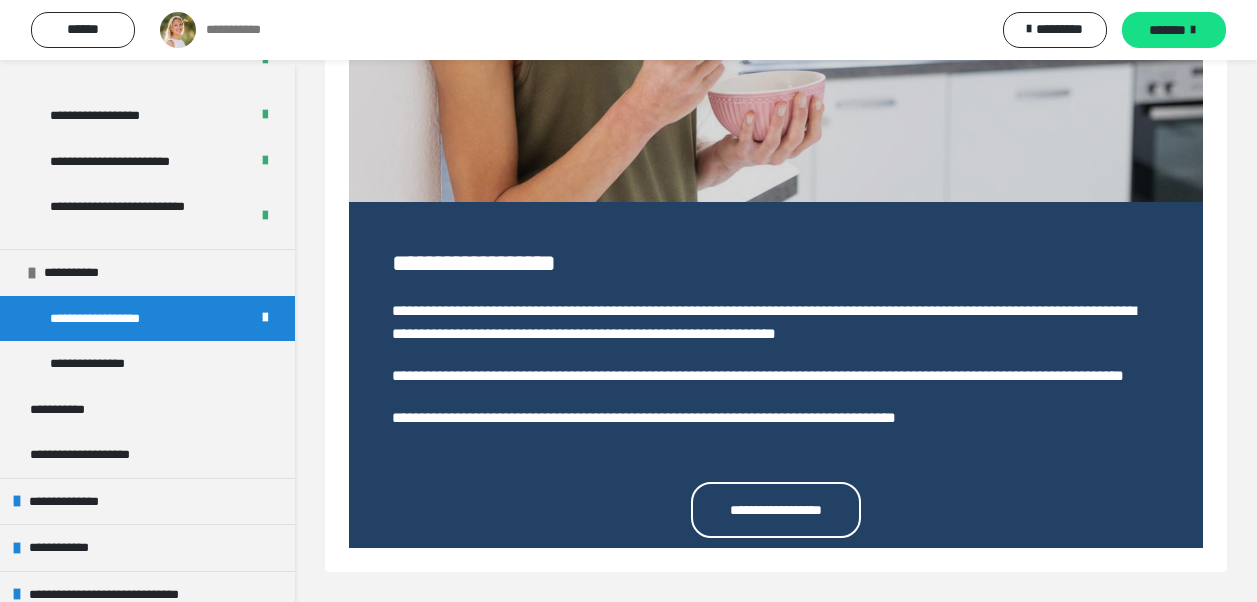 click on "*******" at bounding box center (1174, 30) 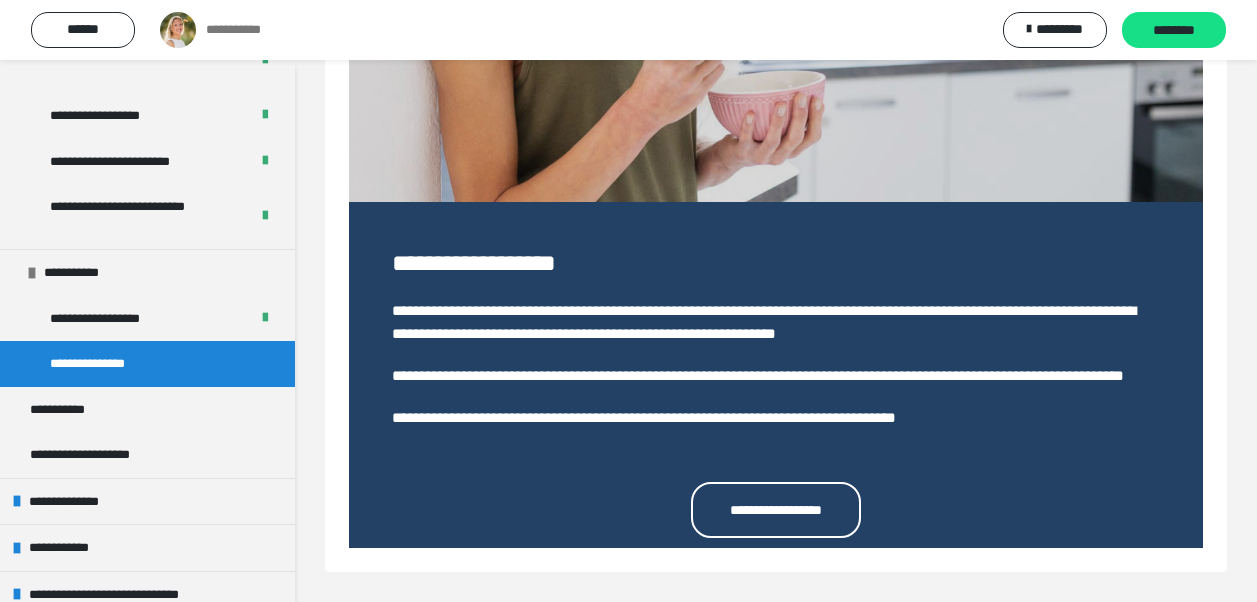 scroll, scrollTop: 525, scrollLeft: 0, axis: vertical 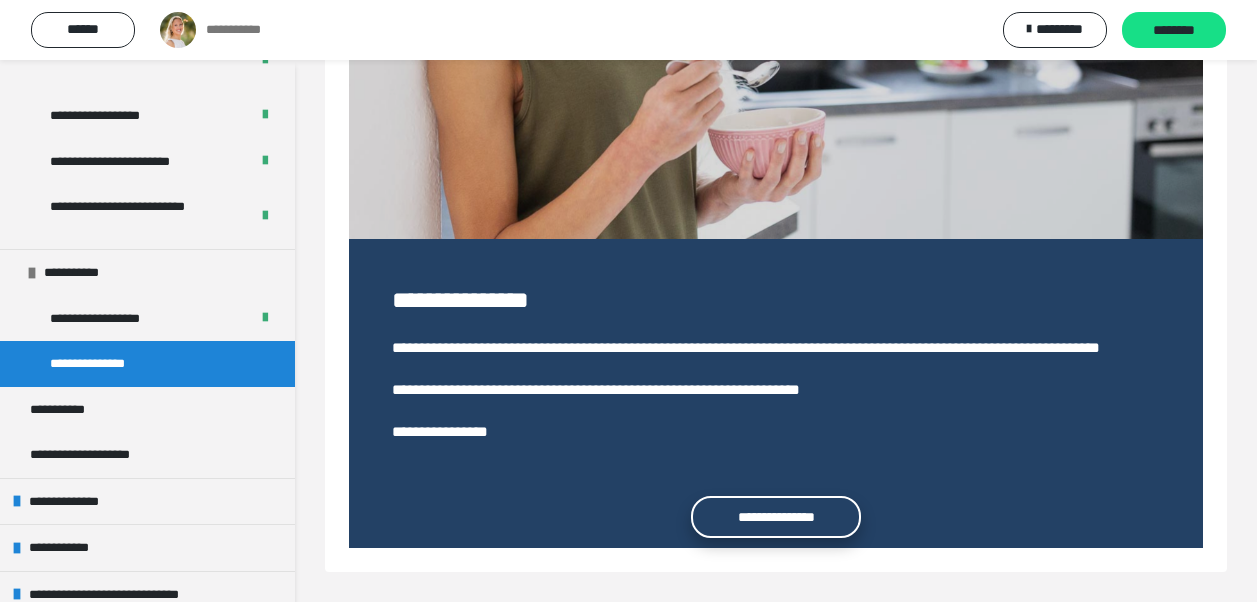 click on "**********" at bounding box center (776, 517) 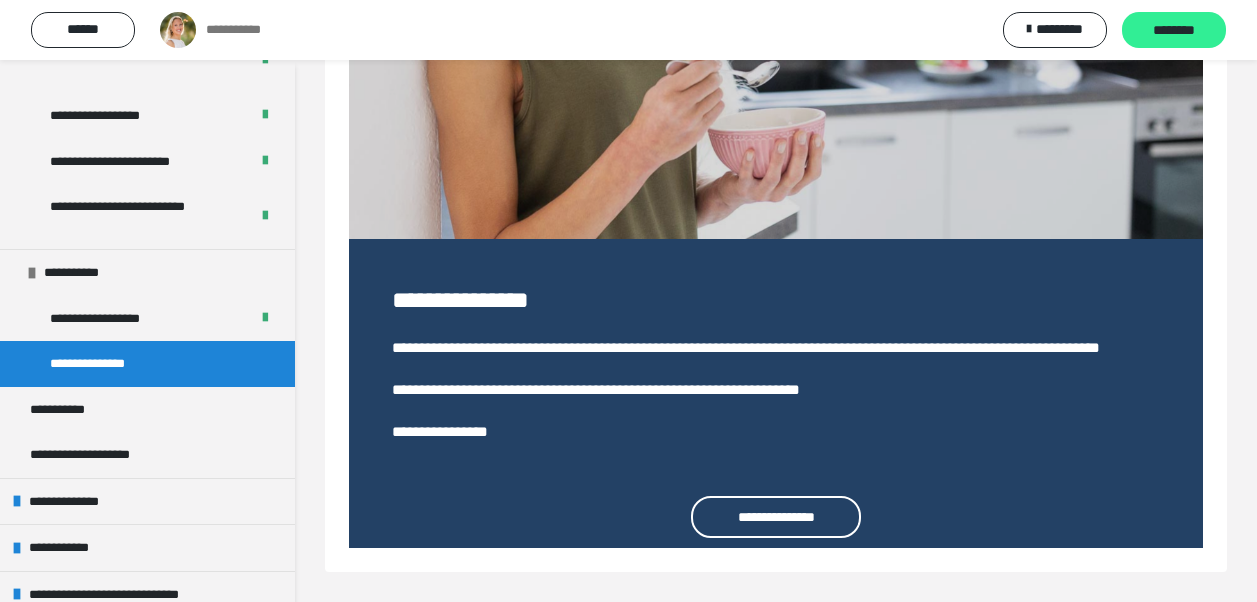 click on "********" at bounding box center (1174, 31) 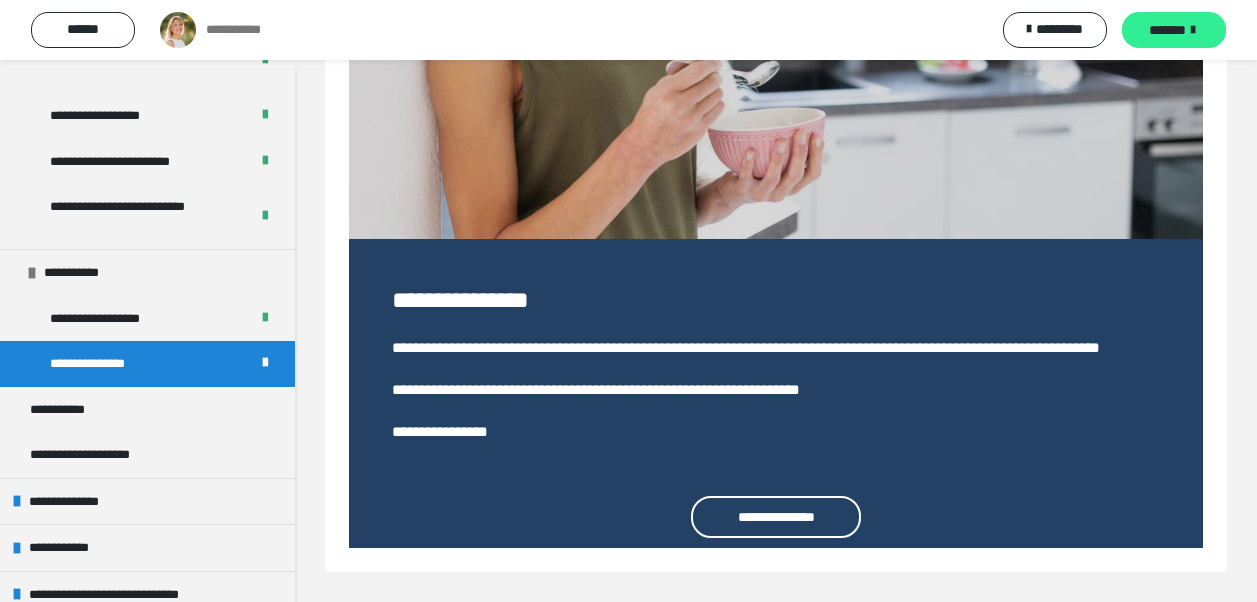 click on "*******" at bounding box center (1167, 30) 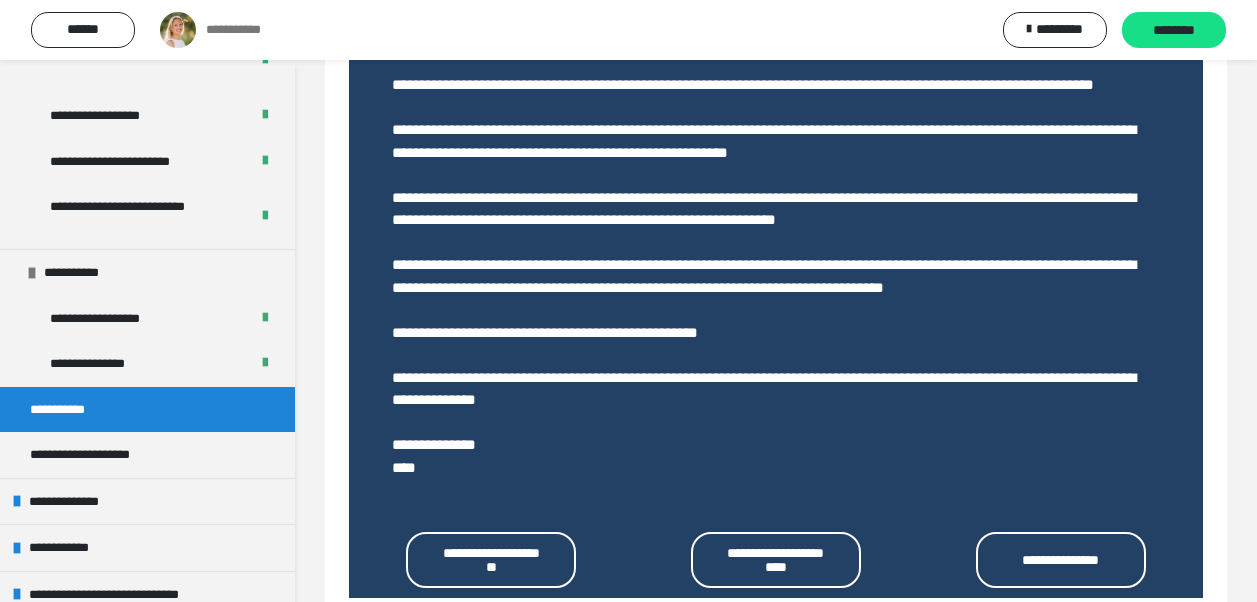 scroll, scrollTop: 805, scrollLeft: 0, axis: vertical 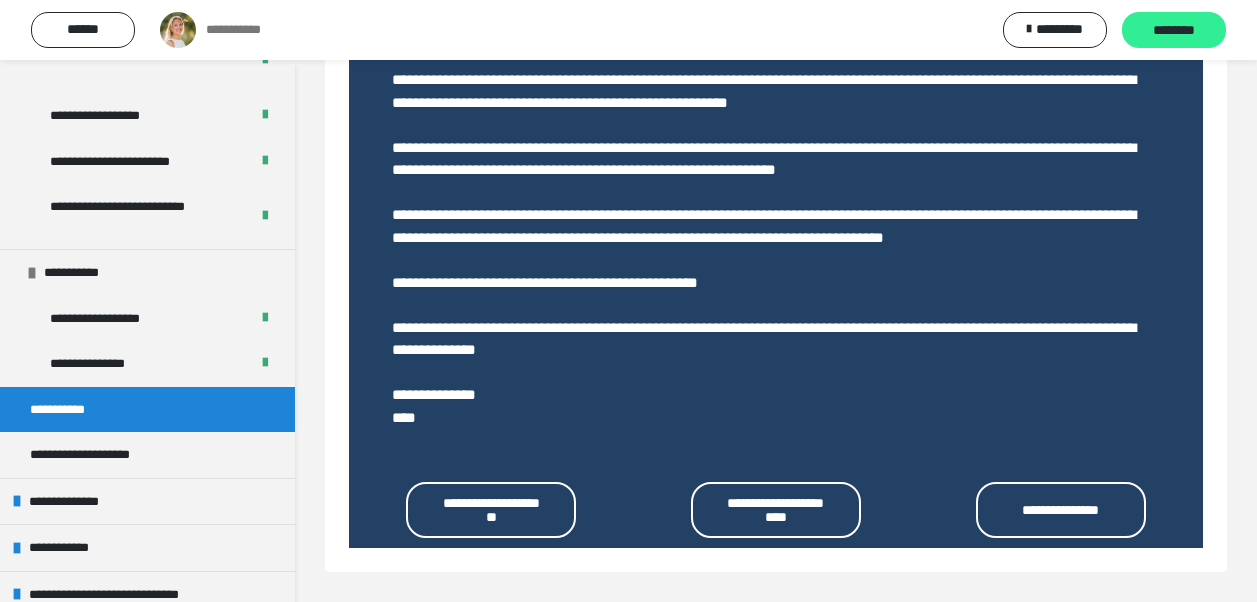click on "********" at bounding box center (1174, 31) 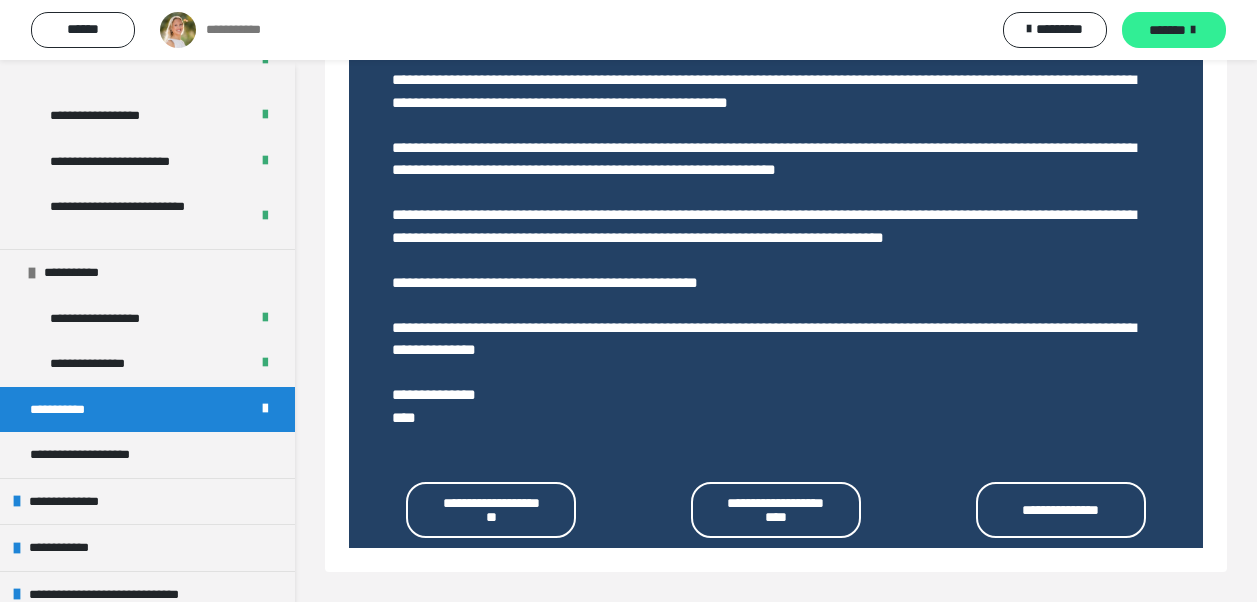click on "*******" at bounding box center (1167, 30) 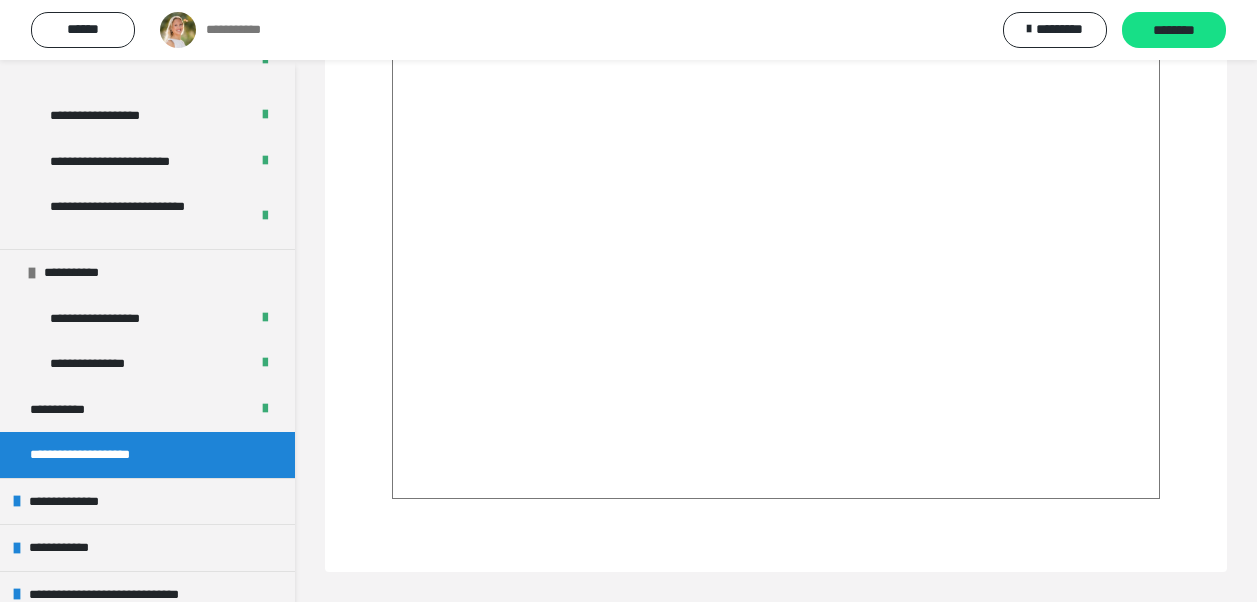 scroll, scrollTop: 1837, scrollLeft: 0, axis: vertical 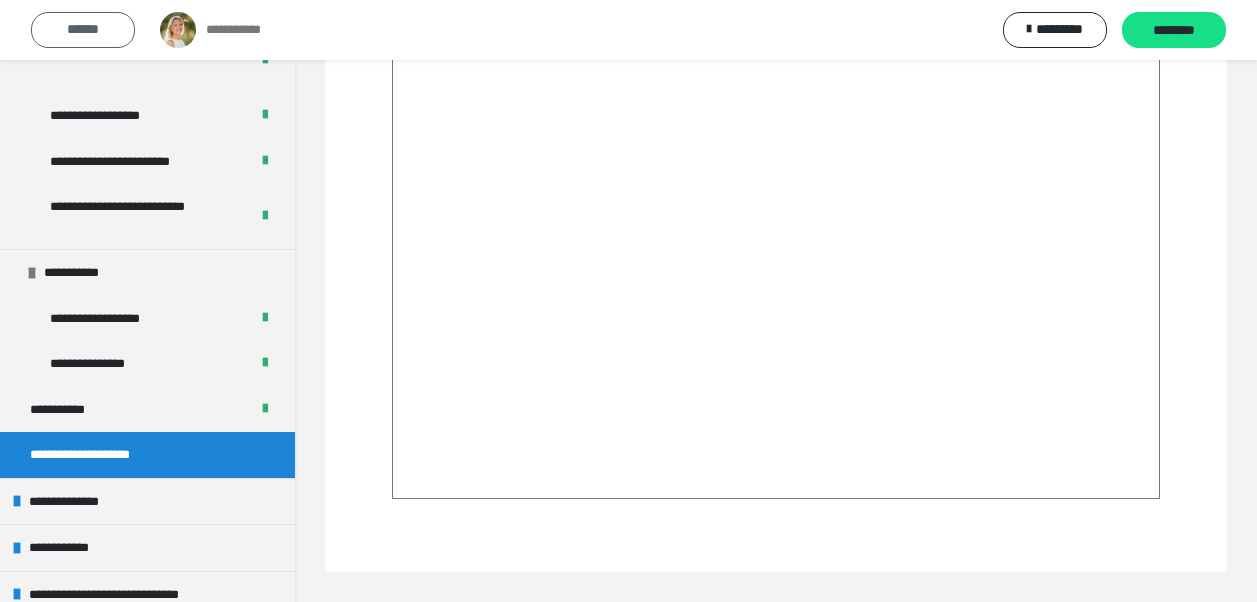 click on "******" at bounding box center [83, 30] 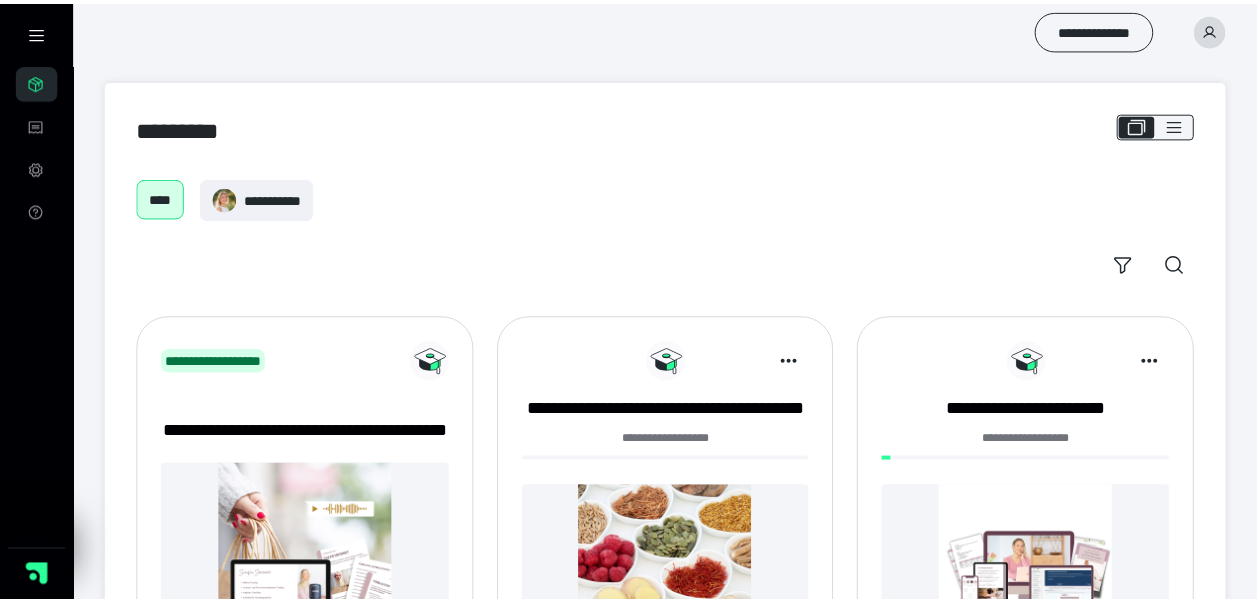 scroll, scrollTop: 0, scrollLeft: 0, axis: both 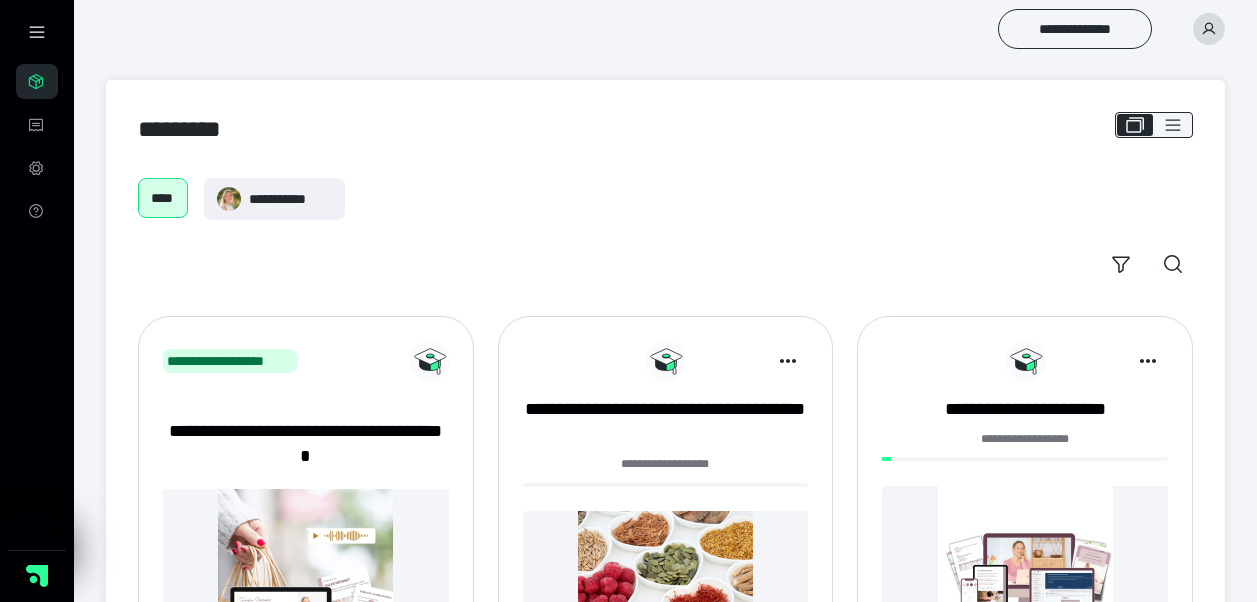 click at bounding box center (1025, 573) 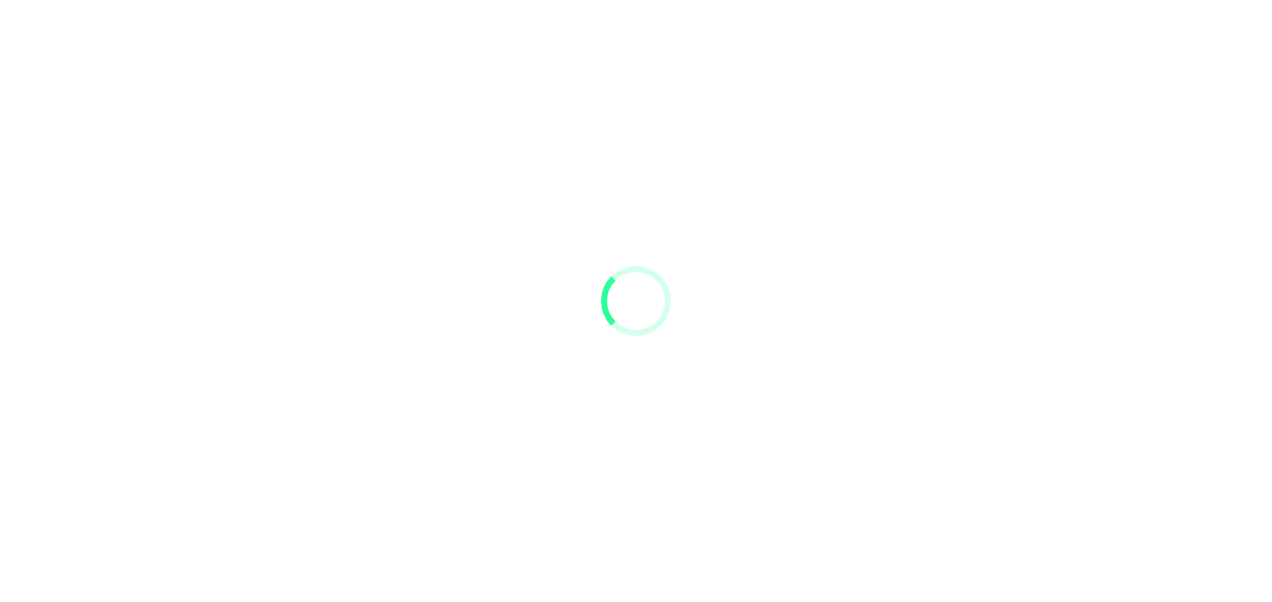 scroll, scrollTop: 0, scrollLeft: 0, axis: both 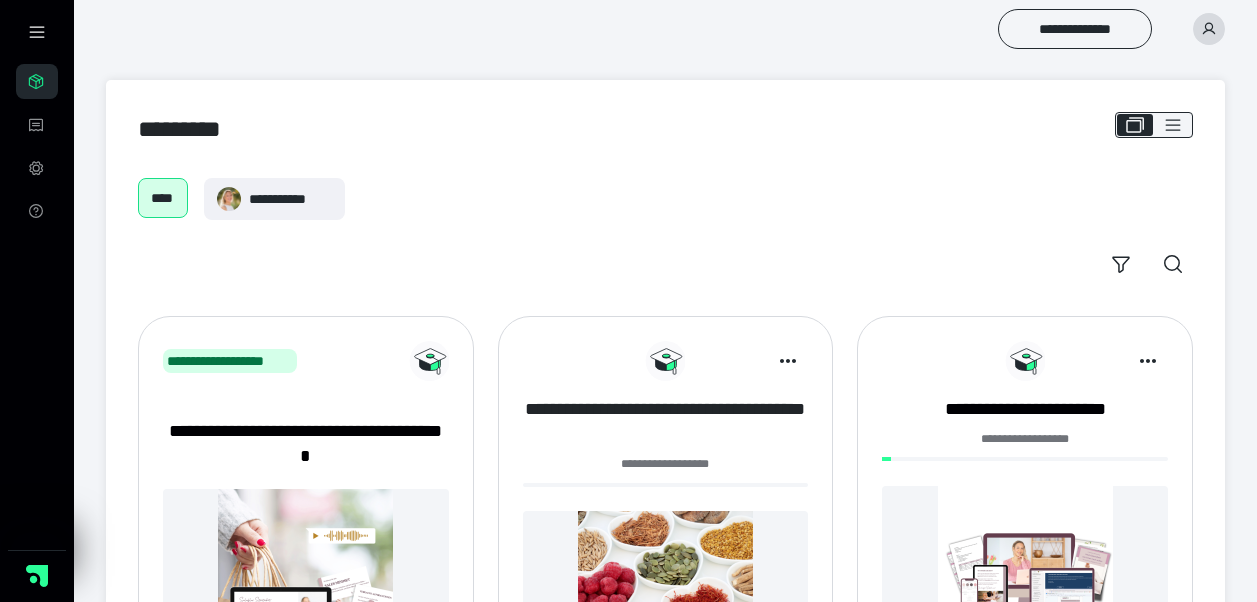 click on "**********" at bounding box center (666, 422) 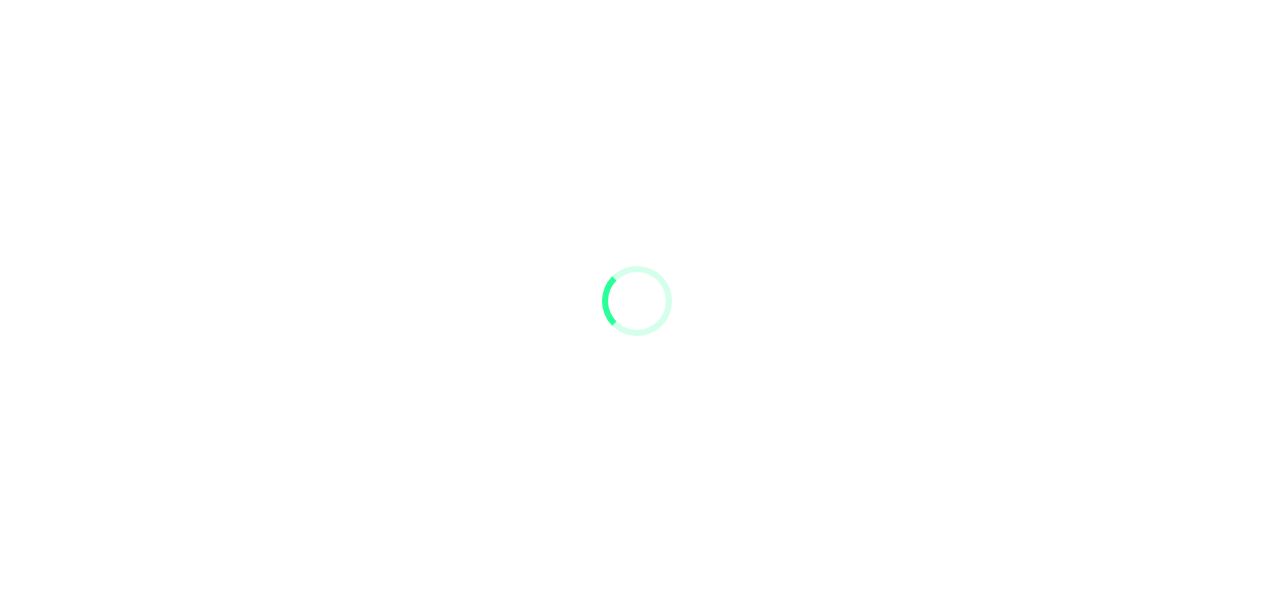 scroll, scrollTop: 0, scrollLeft: 0, axis: both 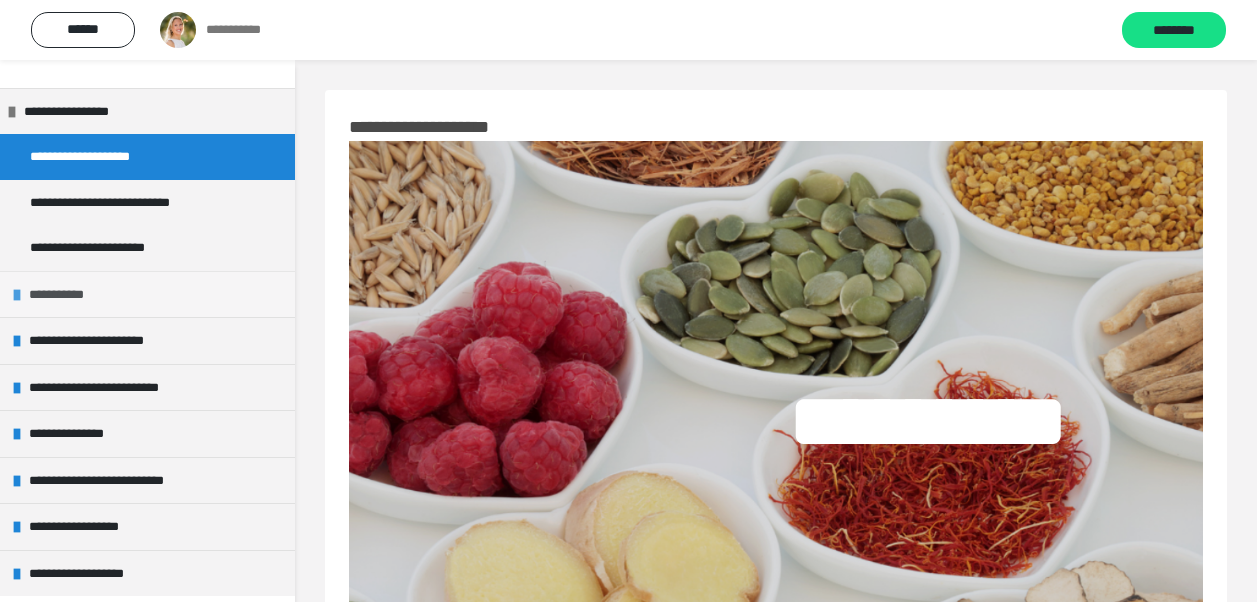 click on "**********" at bounding box center [147, 294] 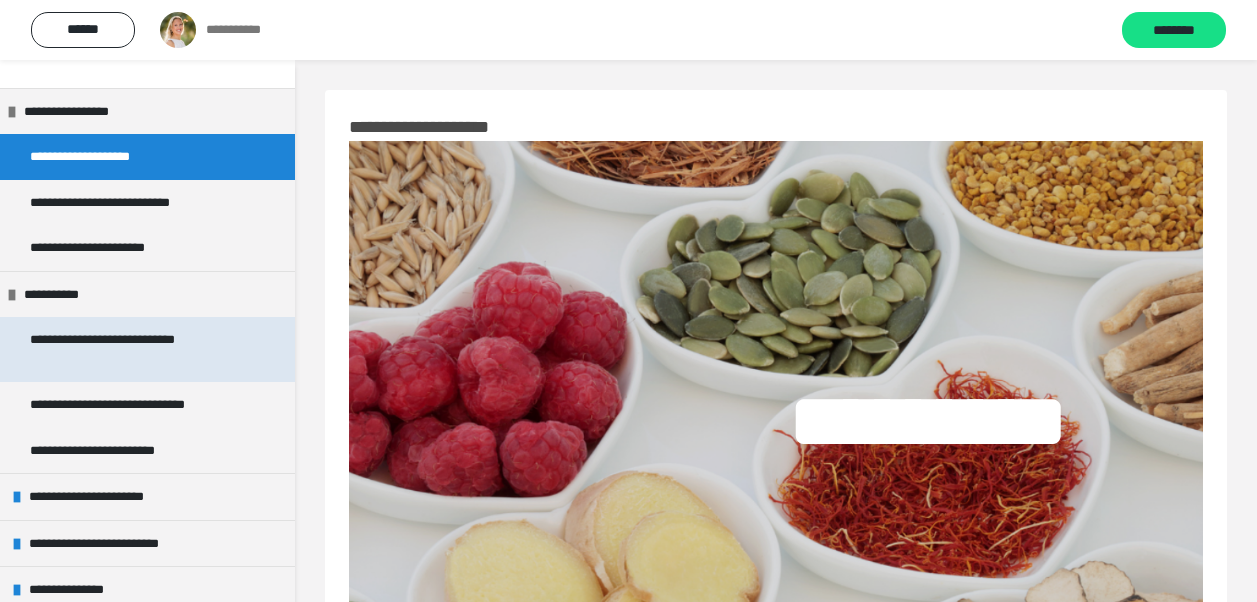 click on "**********" at bounding box center (132, 349) 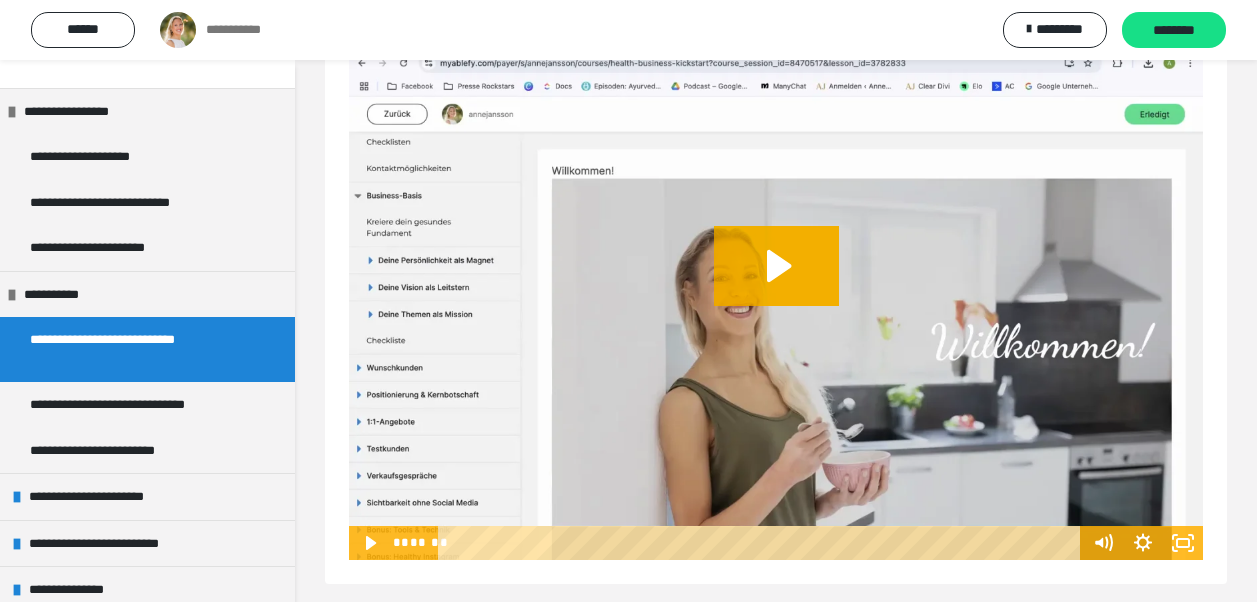 scroll, scrollTop: 1063, scrollLeft: 0, axis: vertical 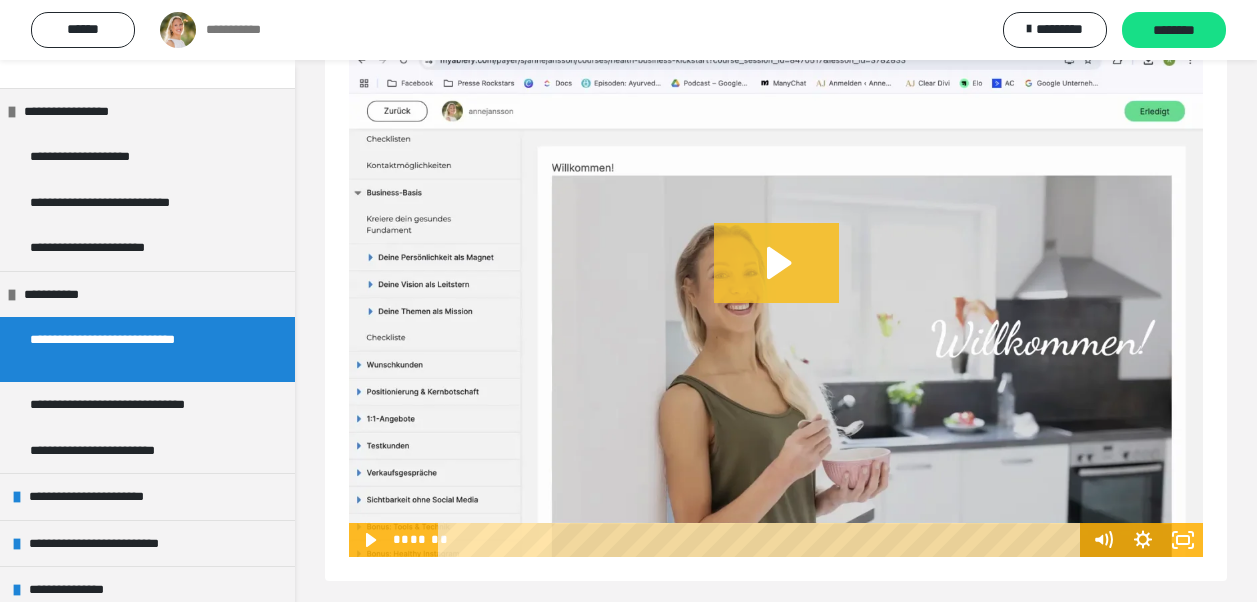 click 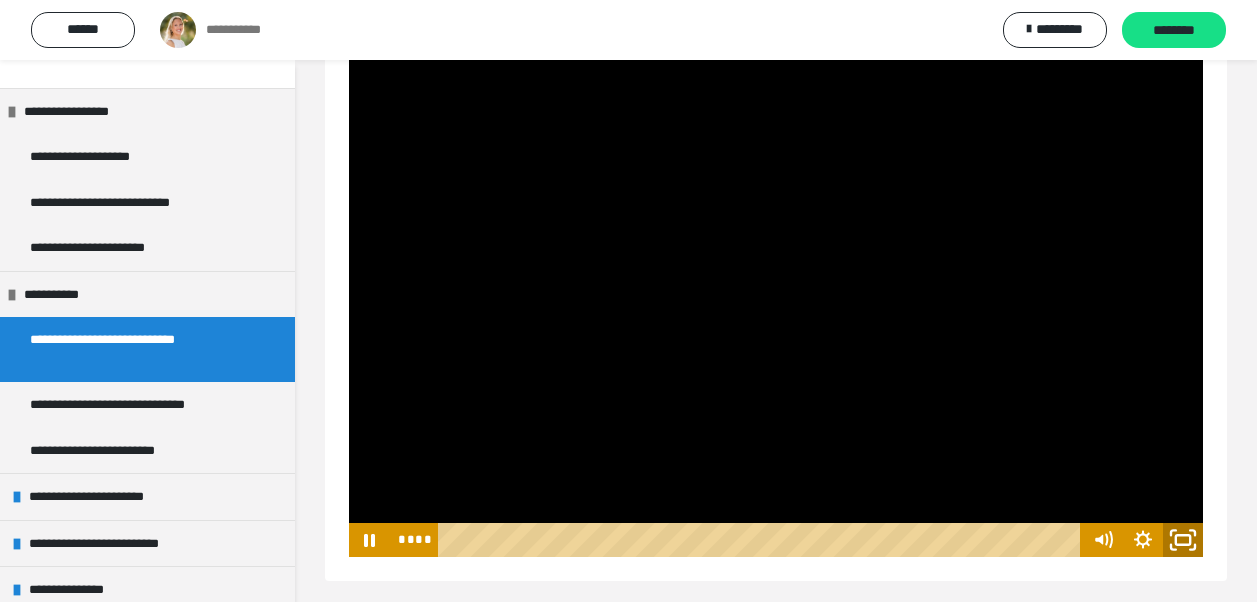 click 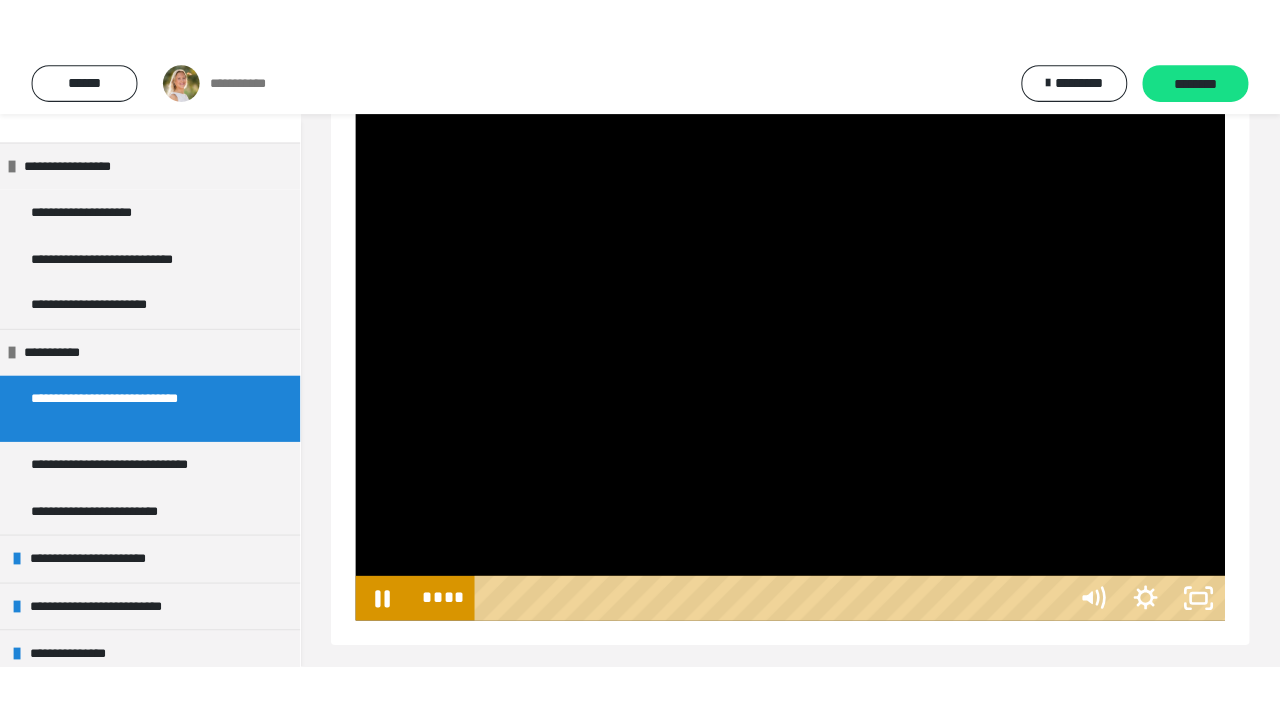 scroll, scrollTop: 993, scrollLeft: 0, axis: vertical 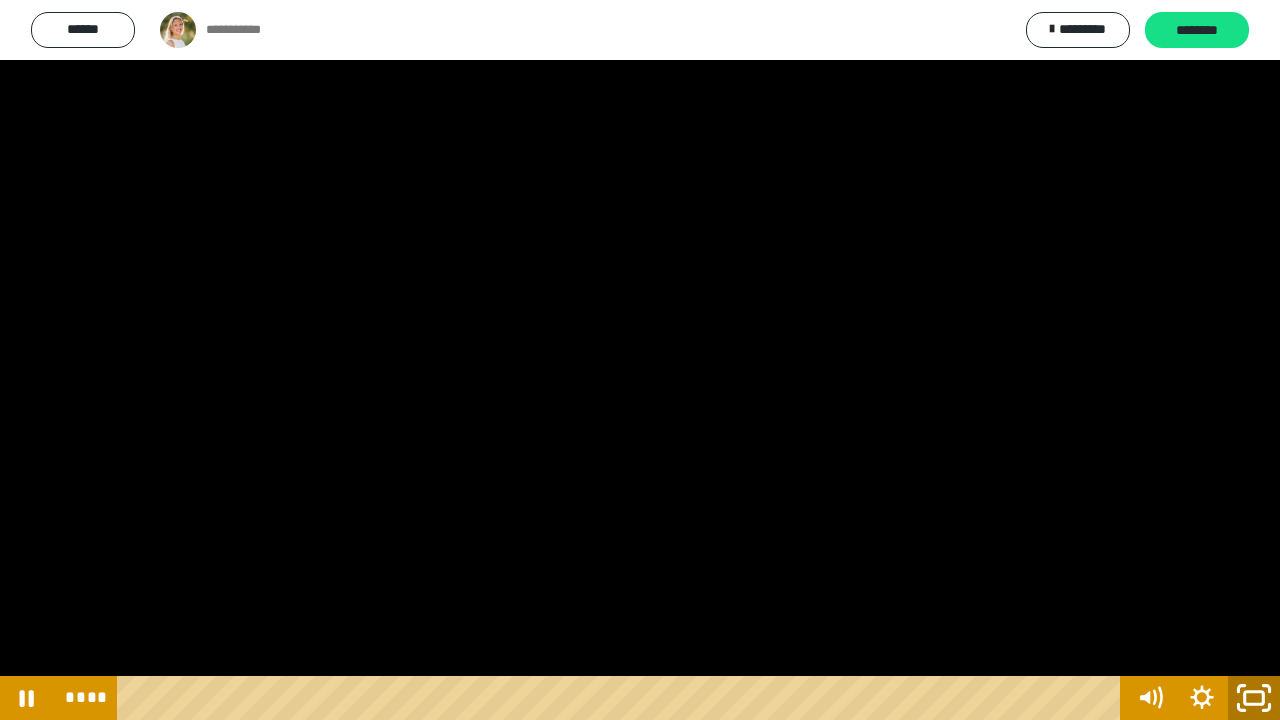 click 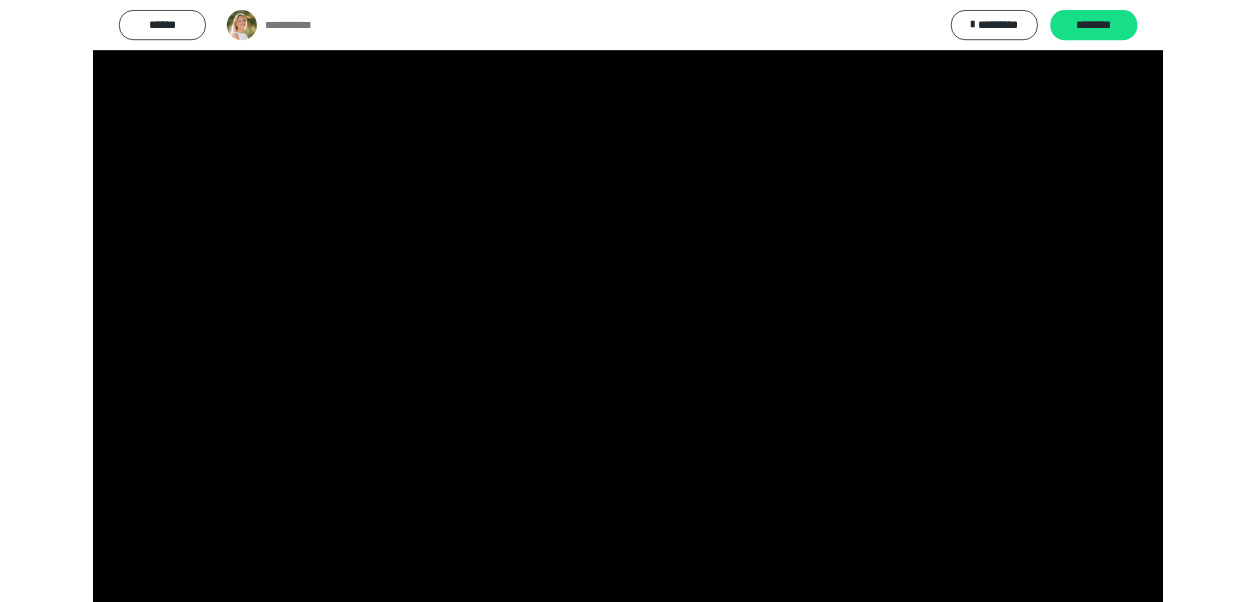 scroll, scrollTop: 979, scrollLeft: 0, axis: vertical 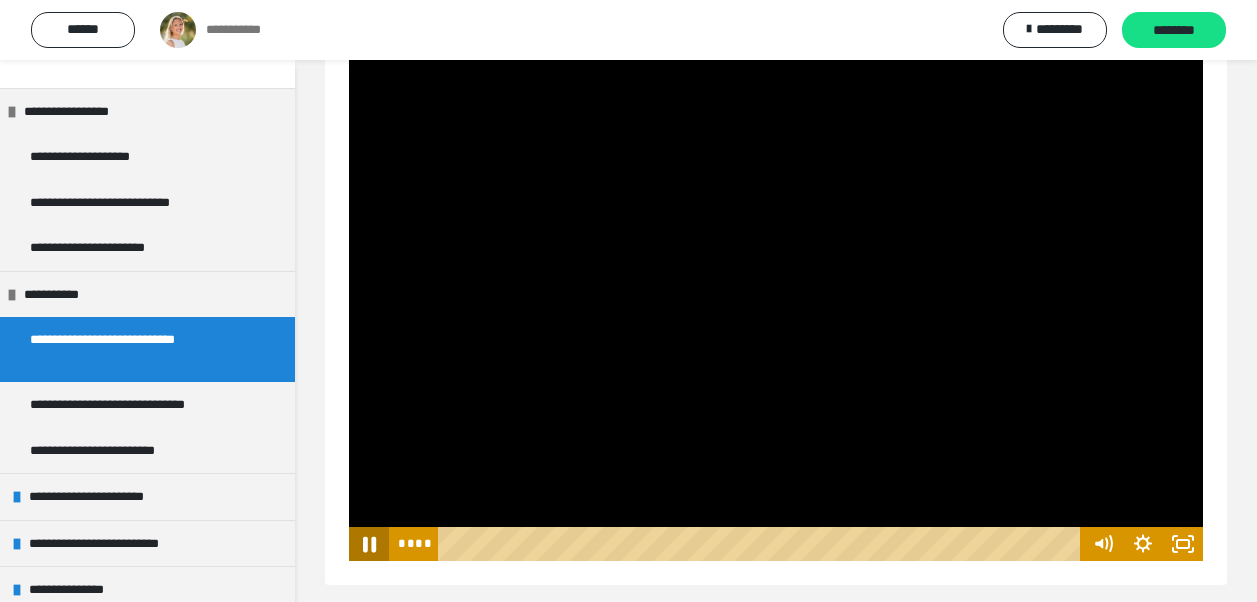 click 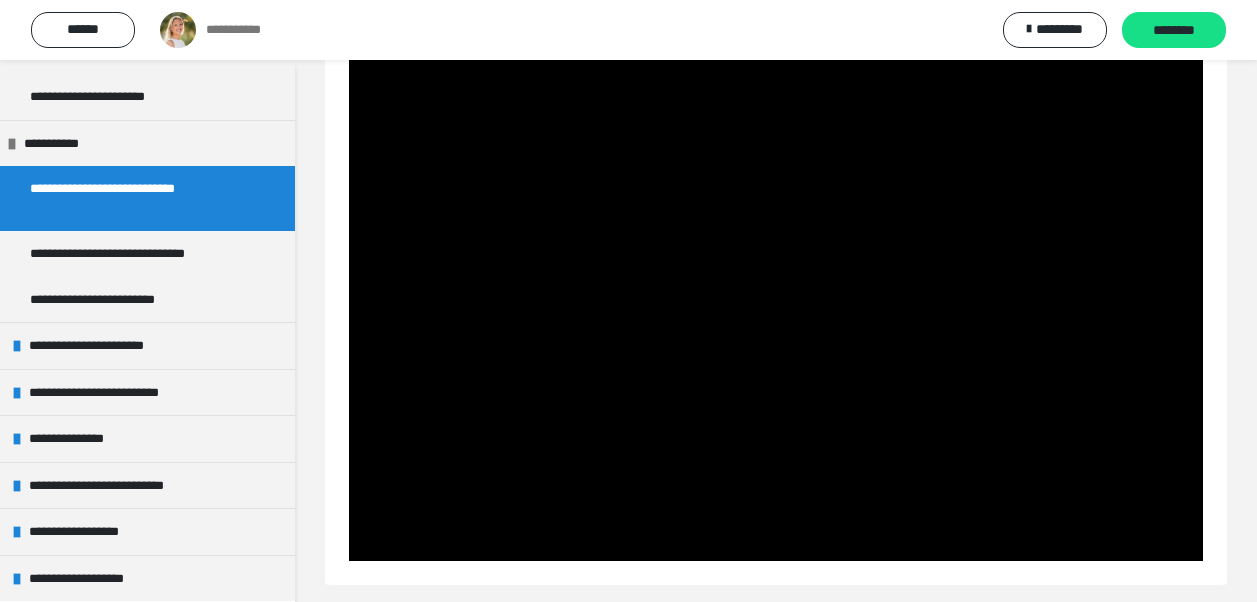 scroll, scrollTop: 265, scrollLeft: 0, axis: vertical 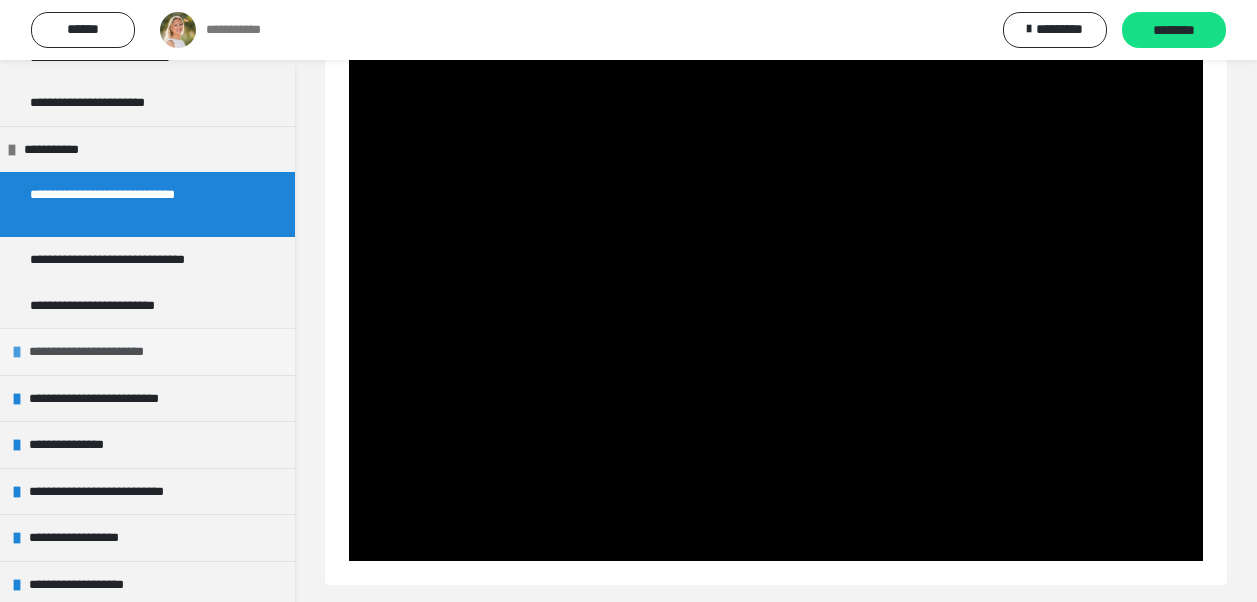 click on "**********" at bounding box center [147, 351] 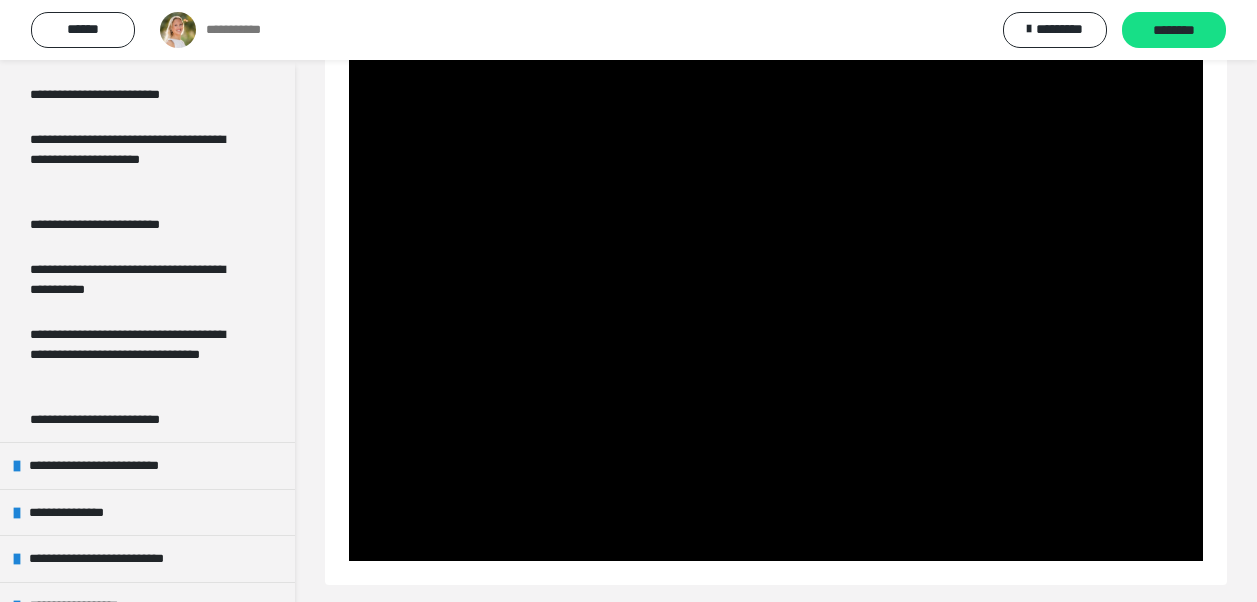 scroll, scrollTop: 2127, scrollLeft: 0, axis: vertical 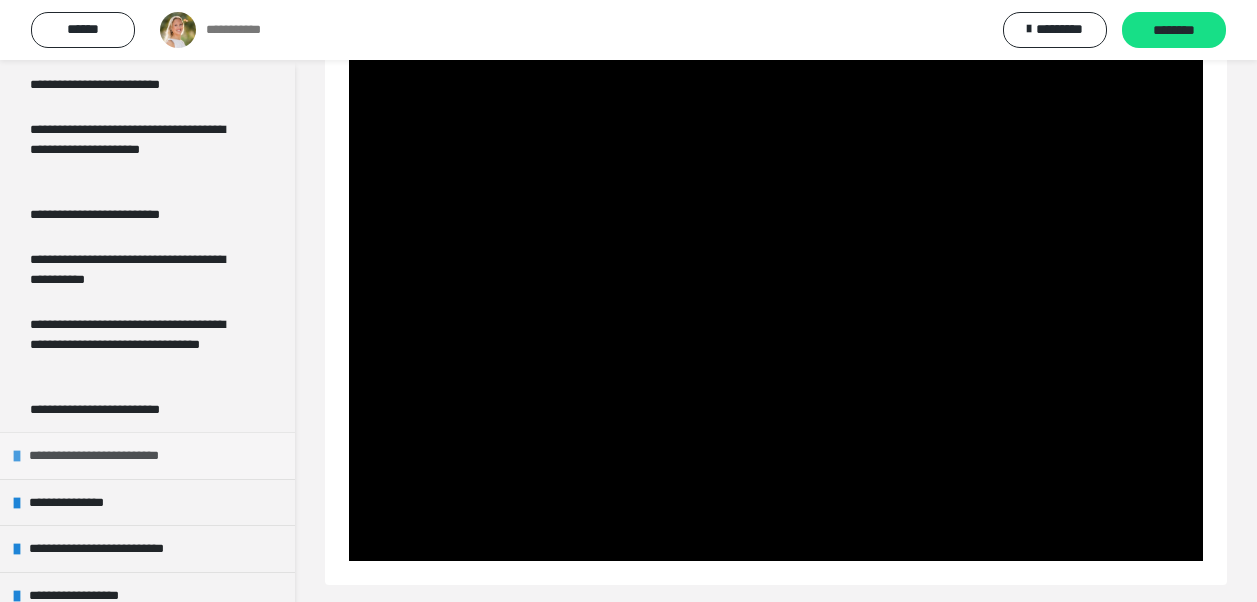 click on "**********" at bounding box center (115, 456) 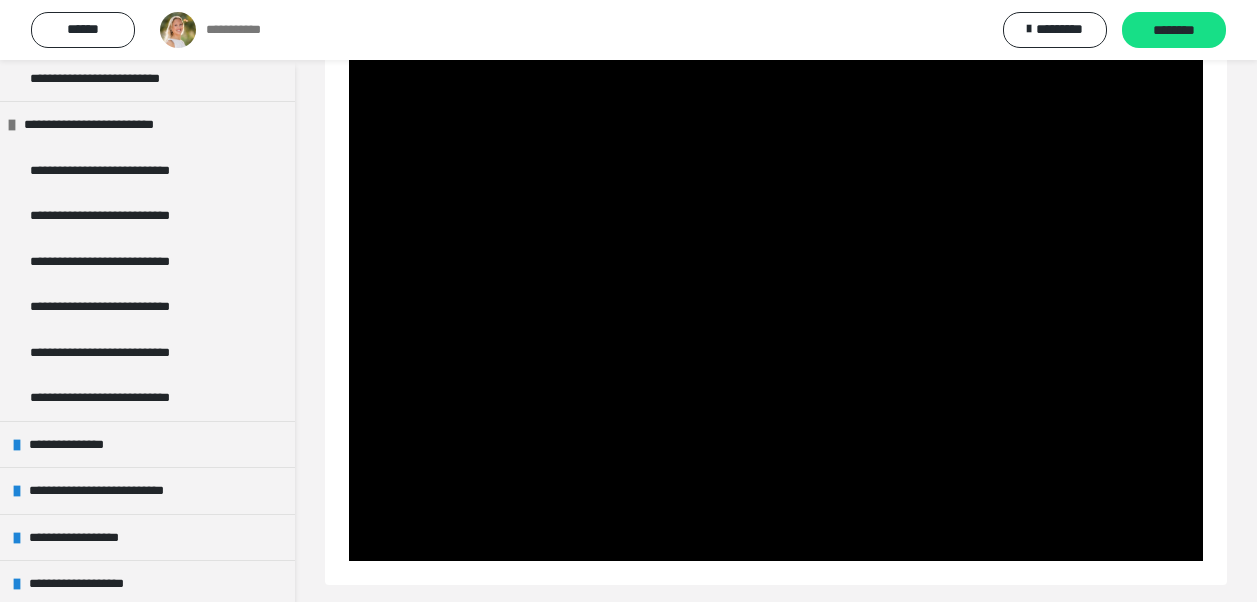 scroll, scrollTop: 2468, scrollLeft: 0, axis: vertical 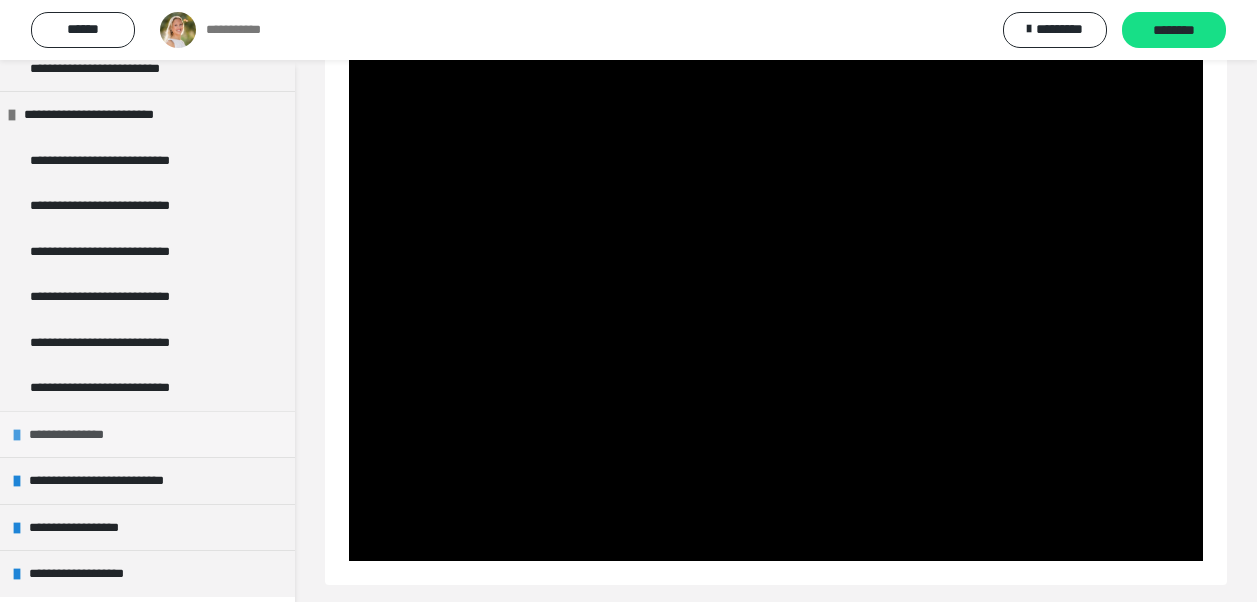 click on "**********" at bounding box center (147, 434) 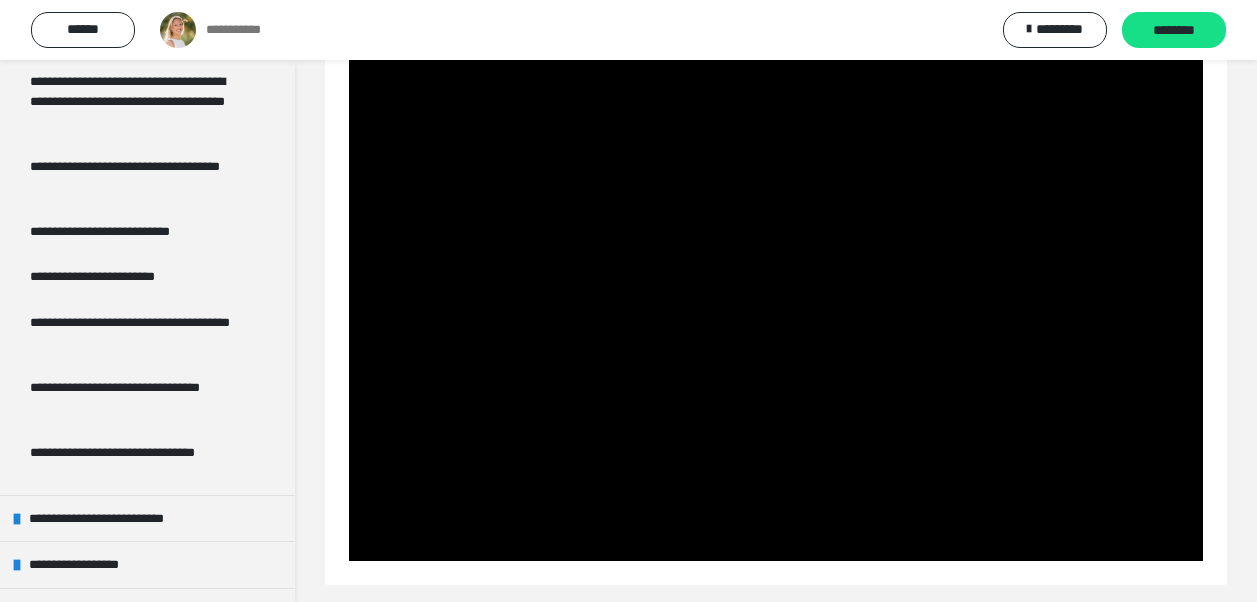 scroll, scrollTop: 2969, scrollLeft: 0, axis: vertical 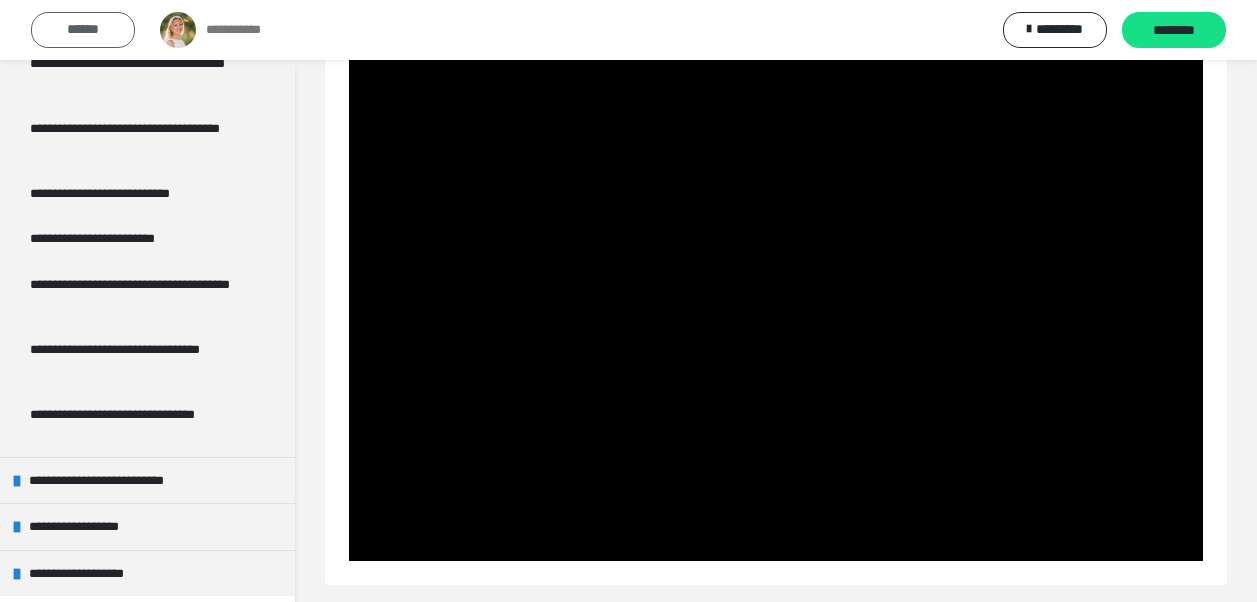 click on "******" at bounding box center (83, 30) 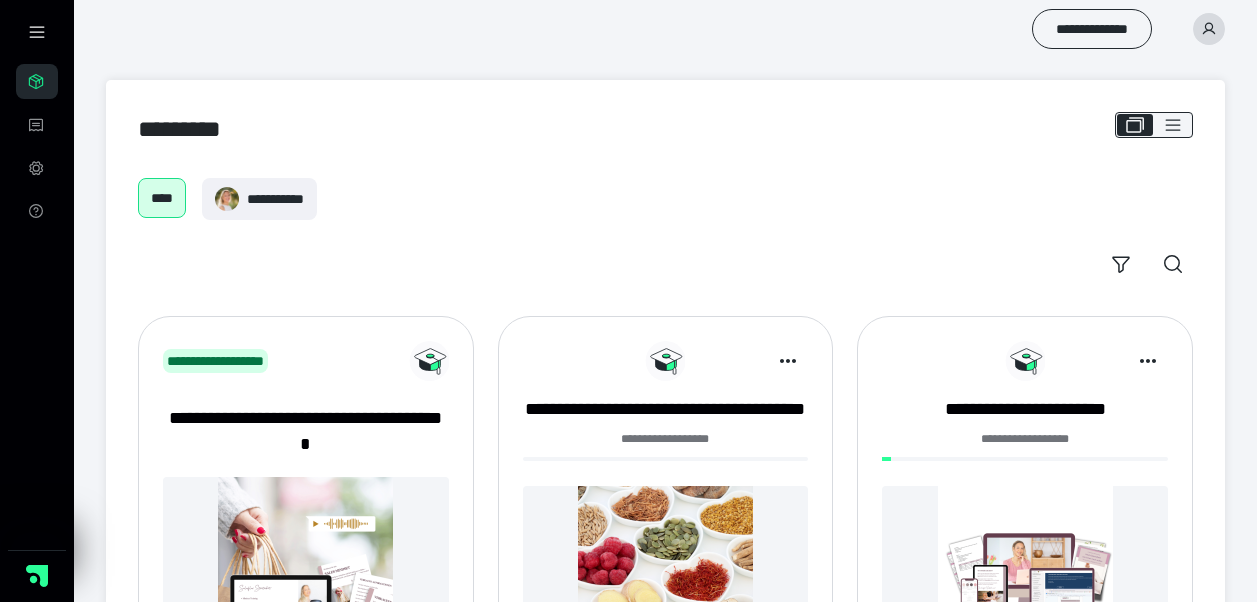 scroll, scrollTop: 0, scrollLeft: 0, axis: both 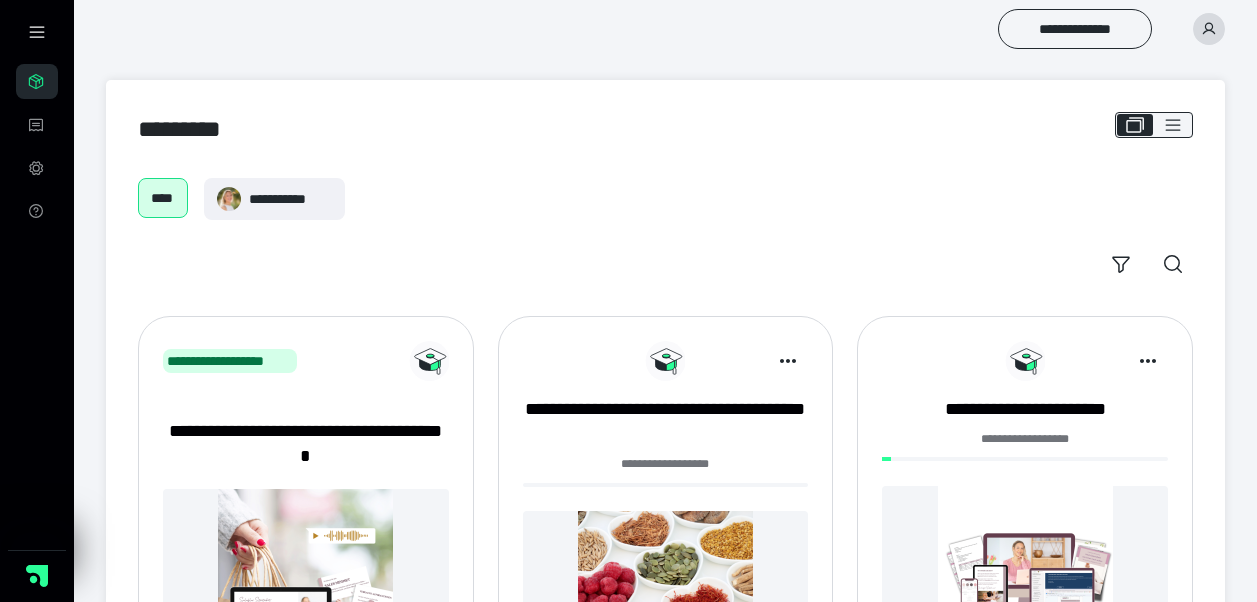 click on "**********" at bounding box center [306, 533] 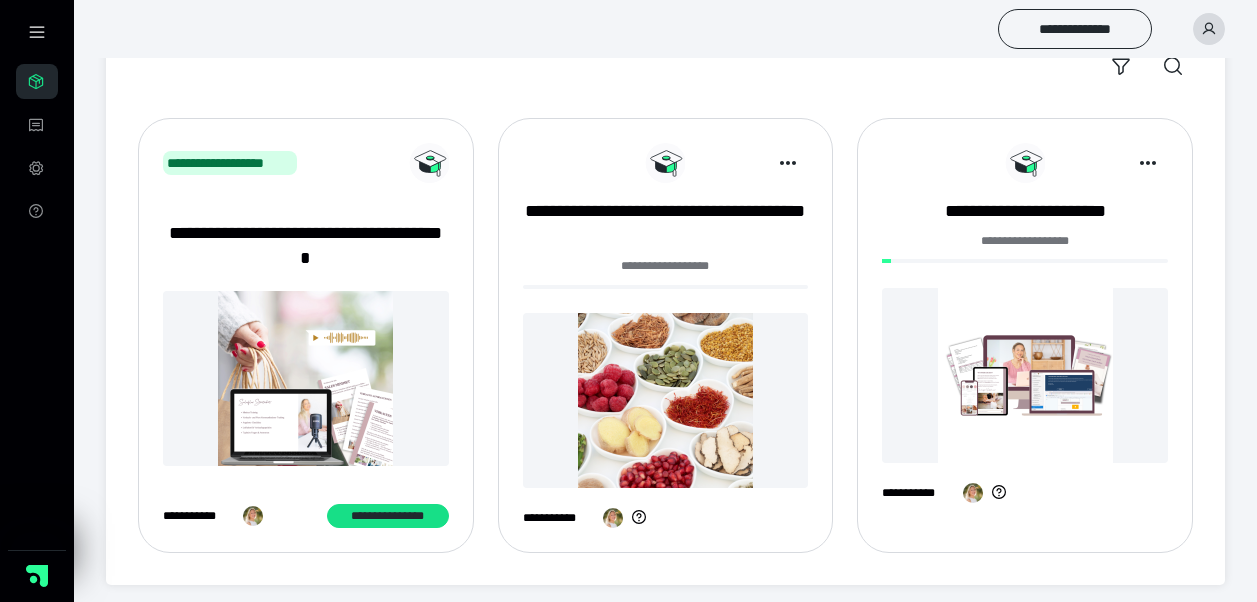 scroll, scrollTop: 205, scrollLeft: 0, axis: vertical 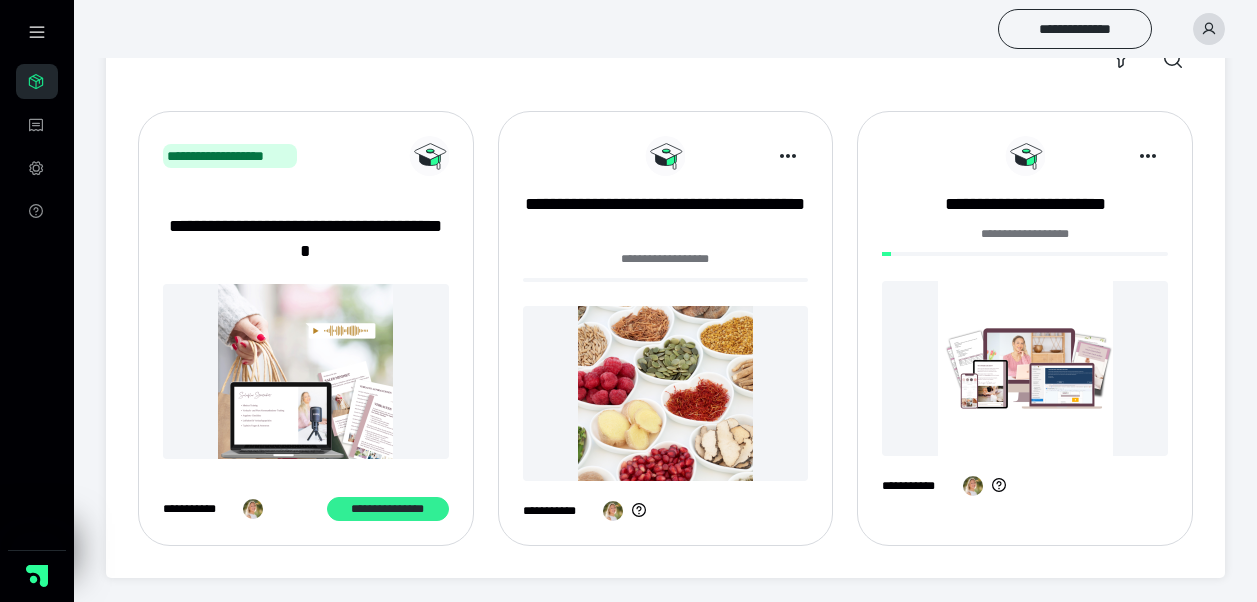 click on "**********" at bounding box center (388, 509) 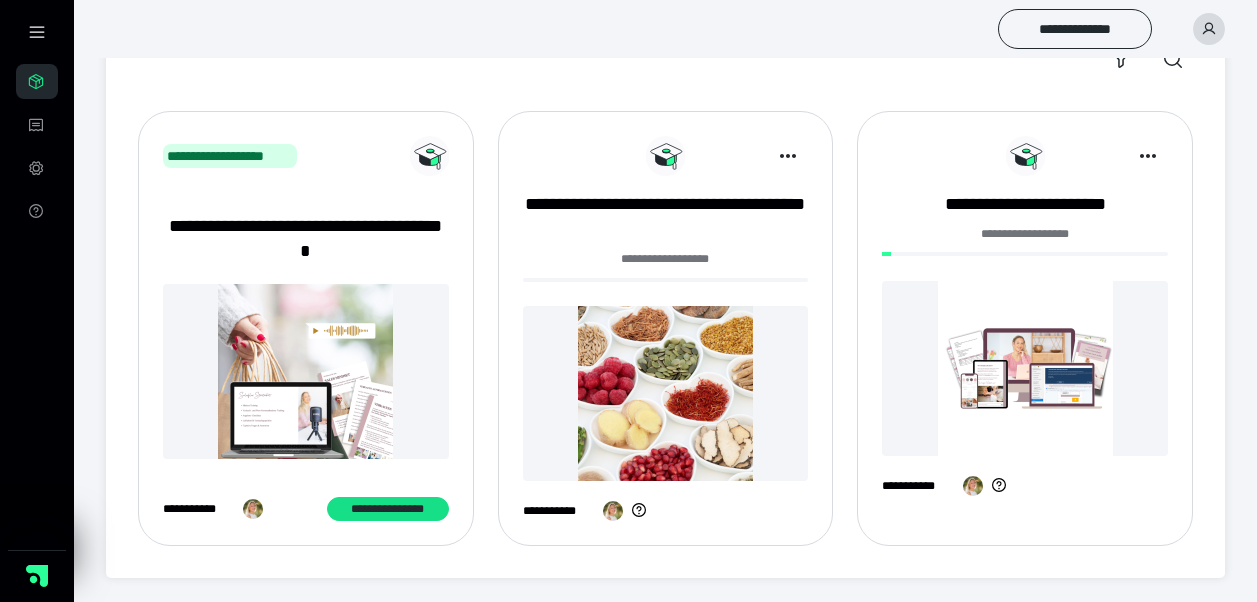 click at bounding box center (666, 393) 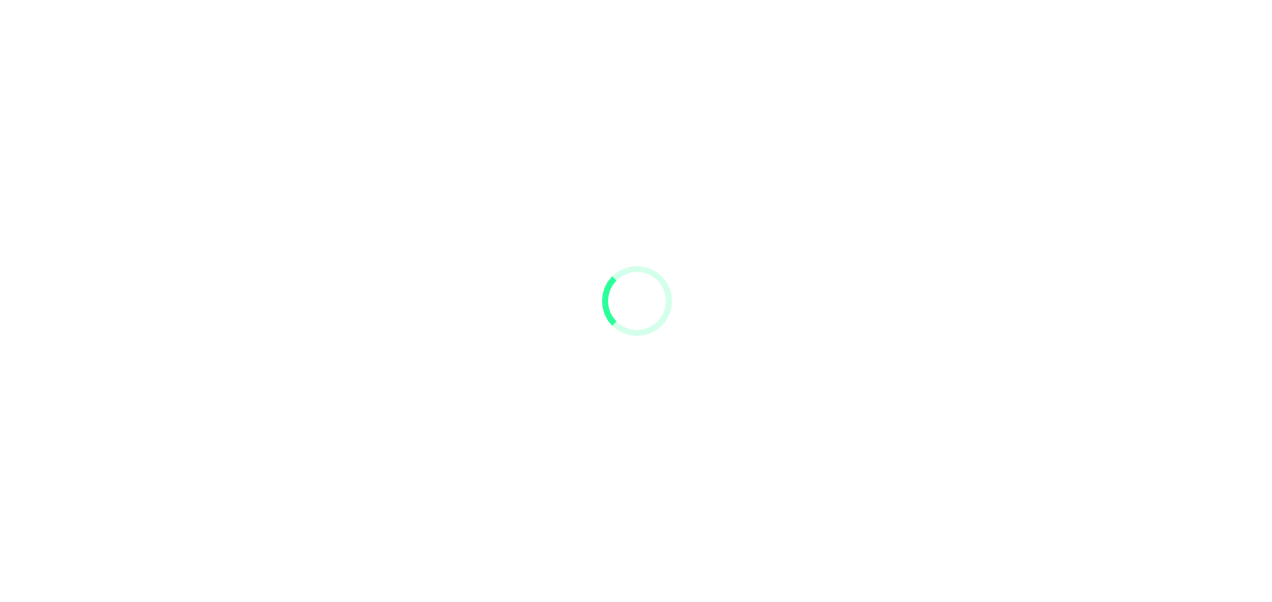 scroll, scrollTop: 0, scrollLeft: 0, axis: both 